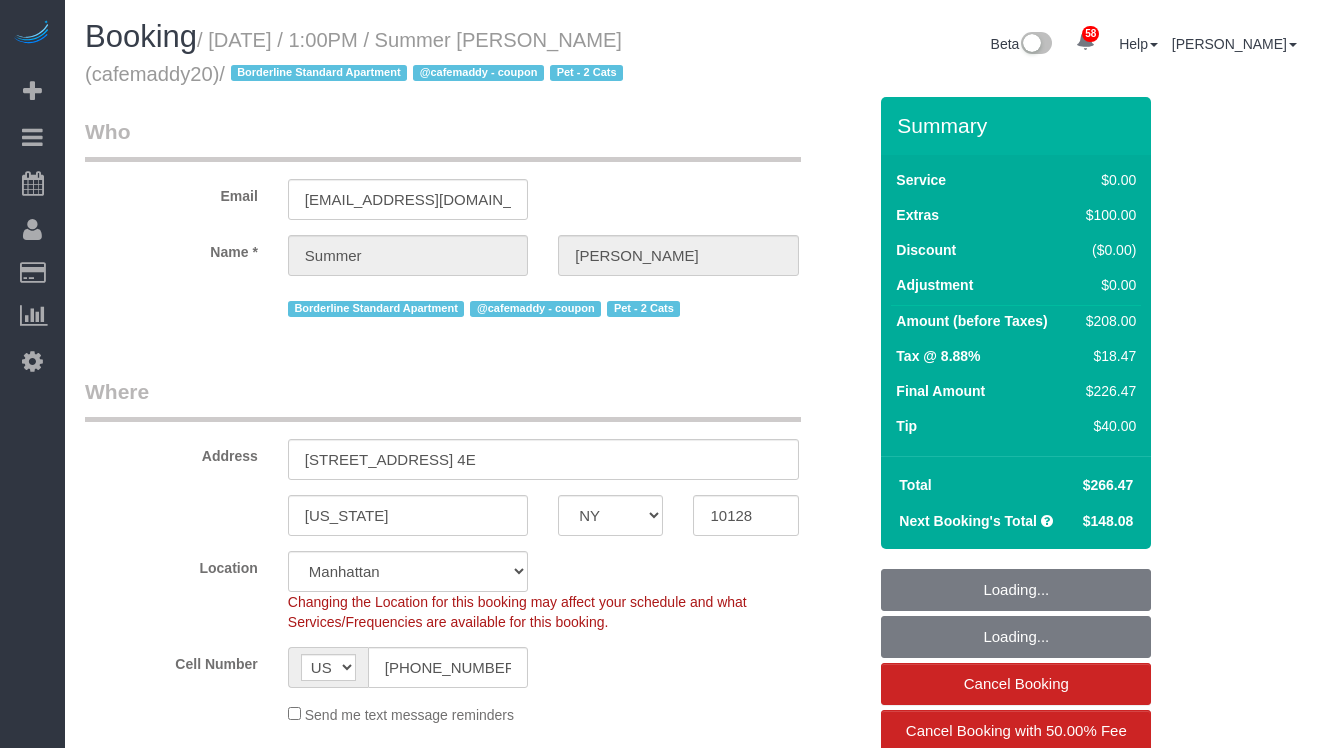 select on "NY" 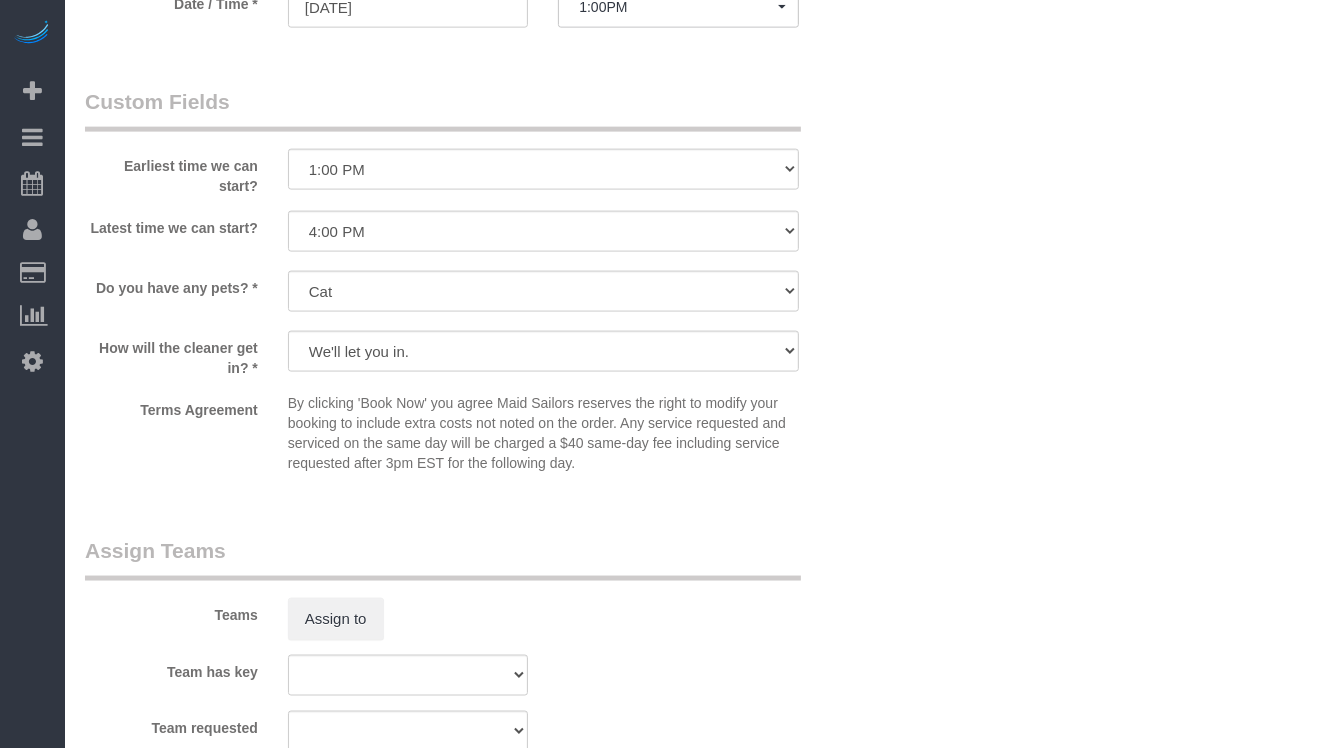 scroll, scrollTop: 2803, scrollLeft: 0, axis: vertical 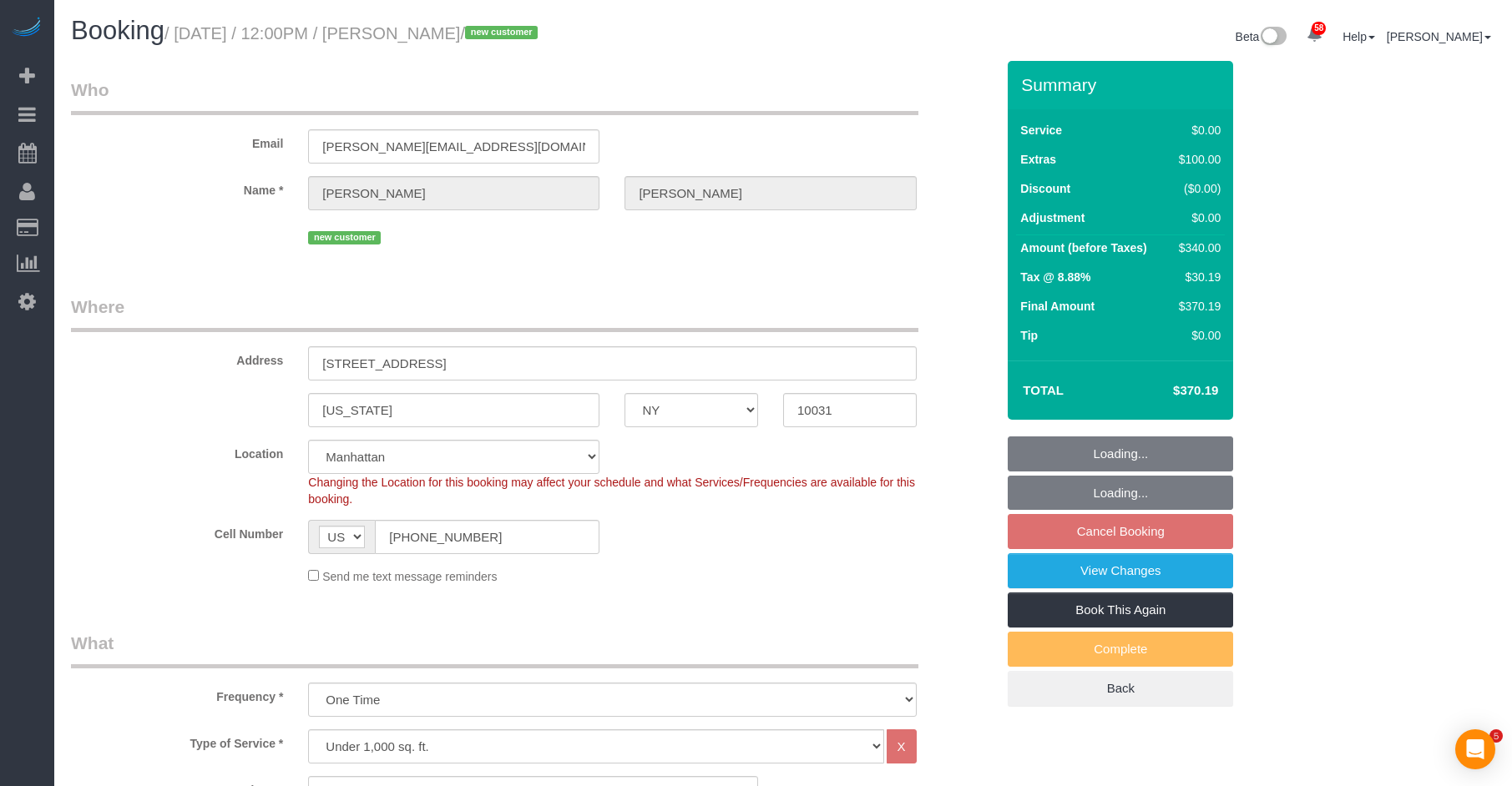 select on "NY" 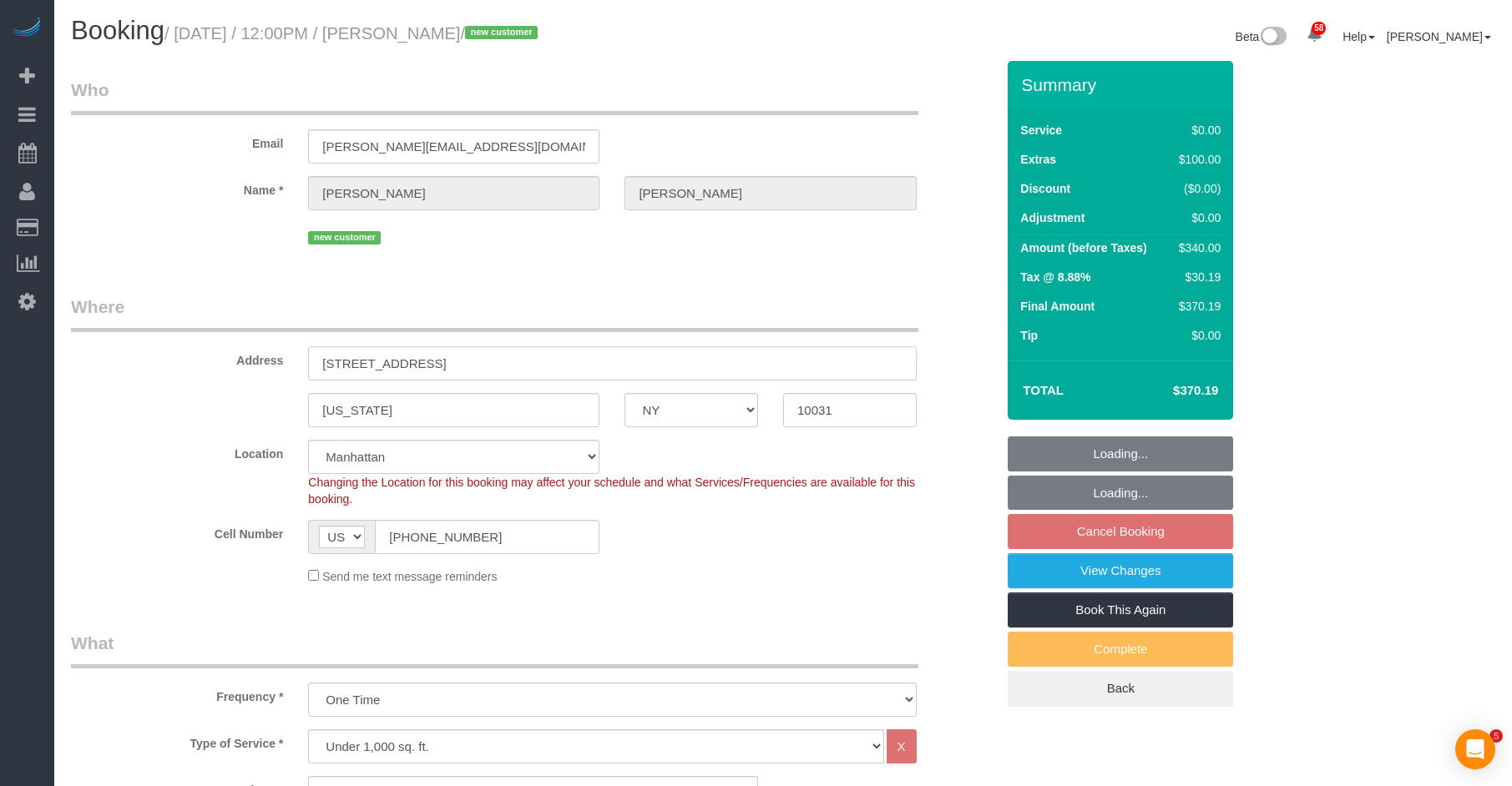 click on "[STREET_ADDRESS]" at bounding box center (612, 363) 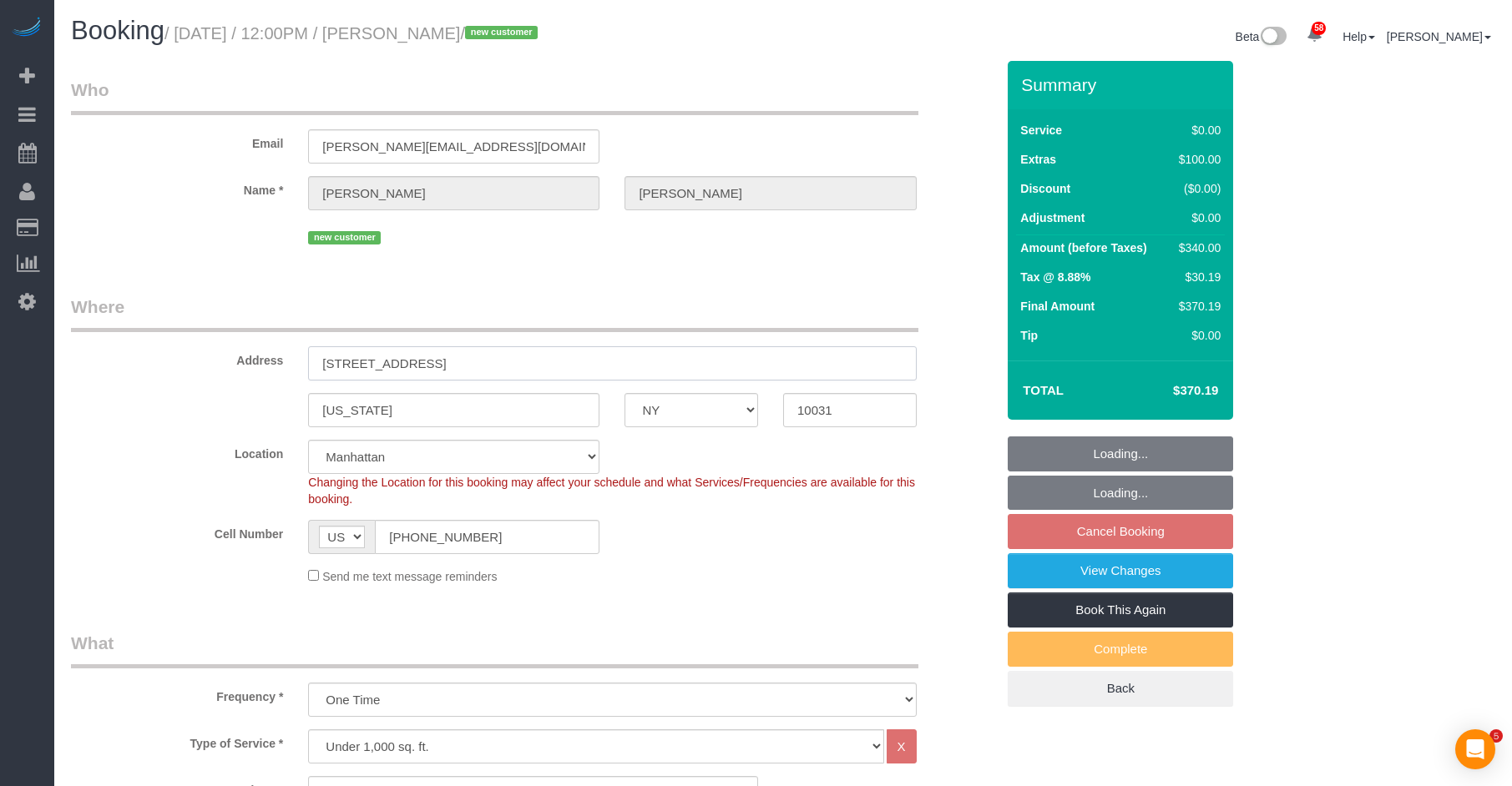 type on "[STREET_ADDRESS]" 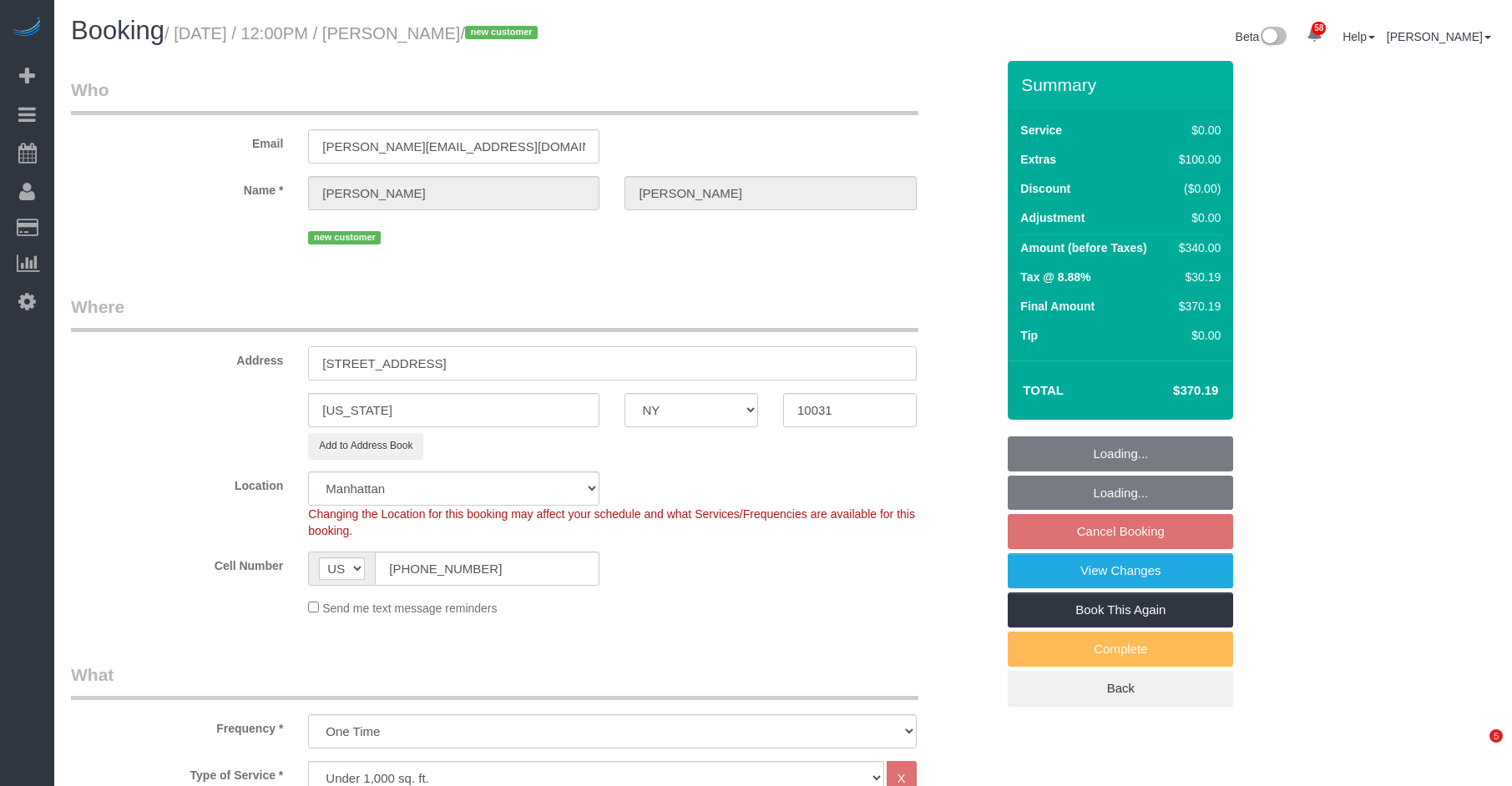 select on "object:1104" 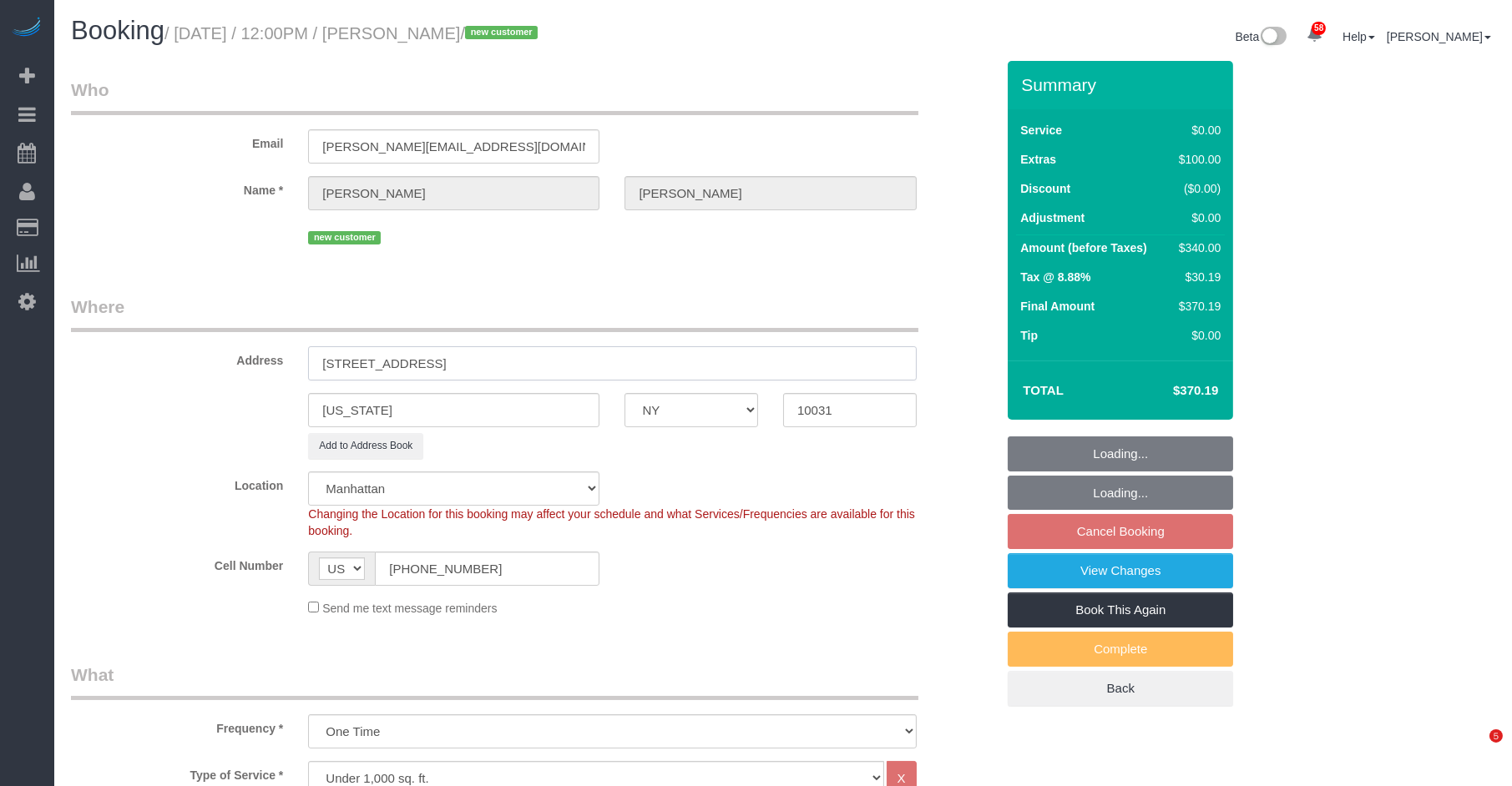 select on "spot3" 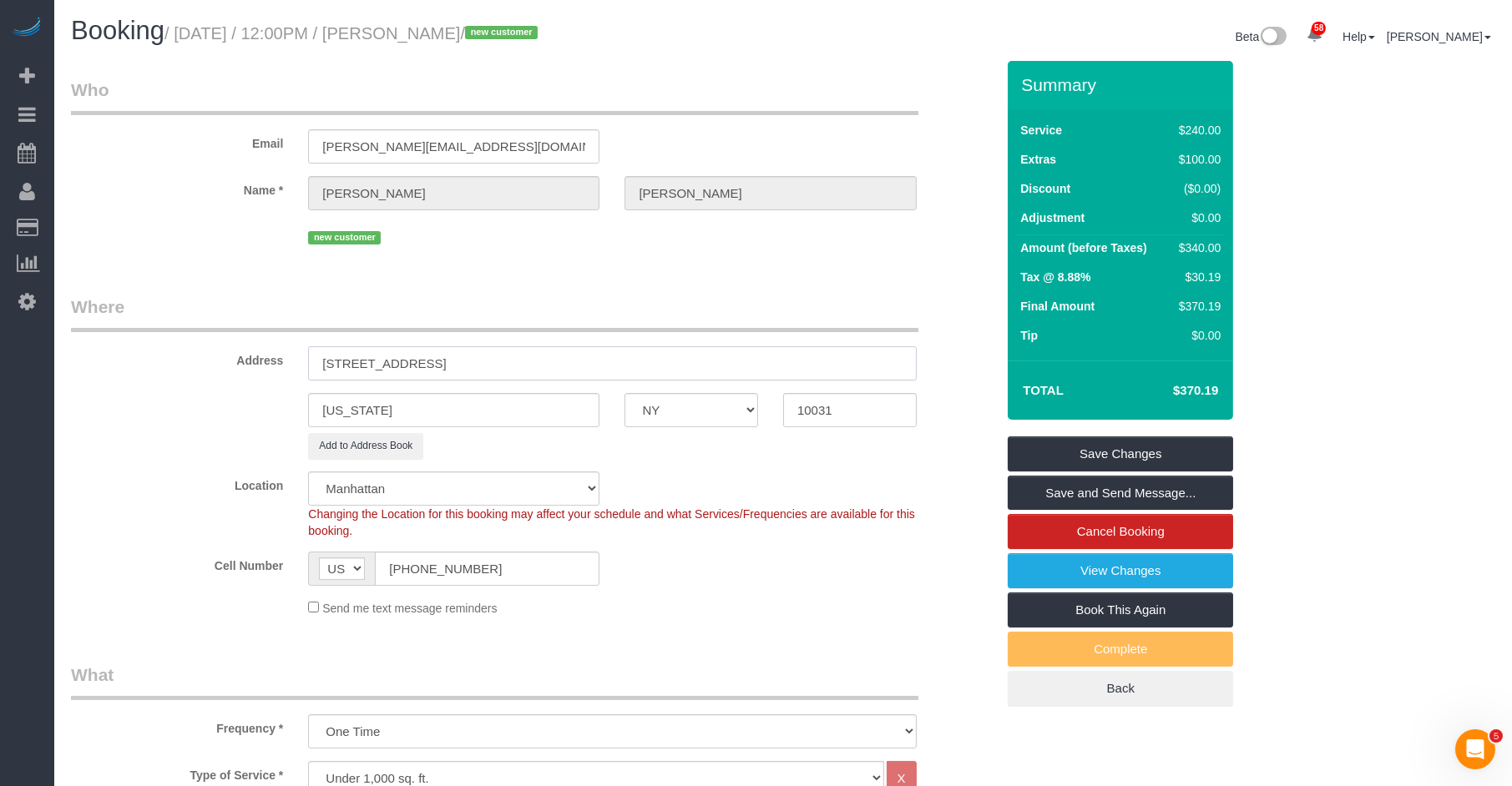 scroll, scrollTop: 0, scrollLeft: 0, axis: both 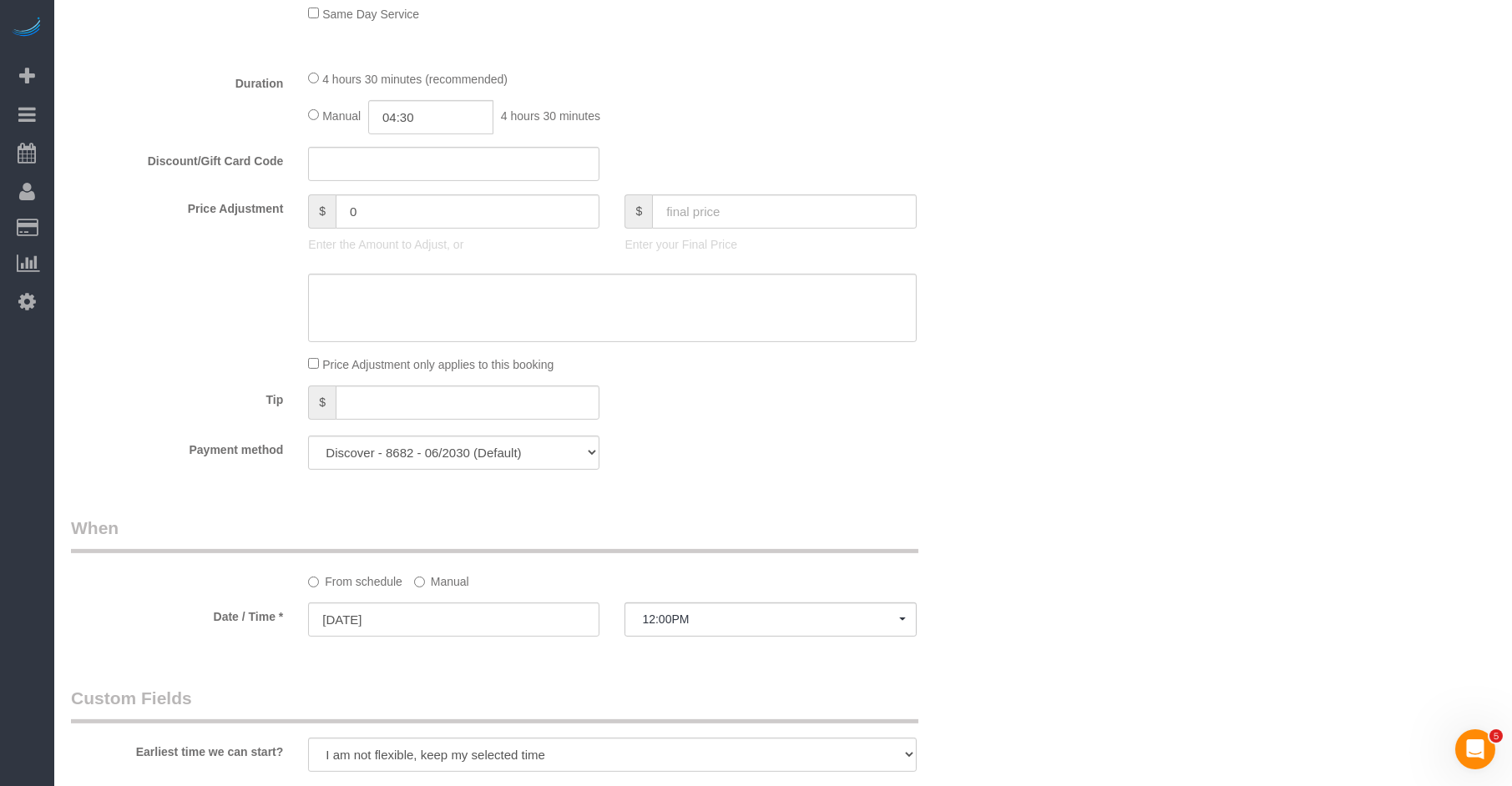 type on "[STREET_ADDRESS]" 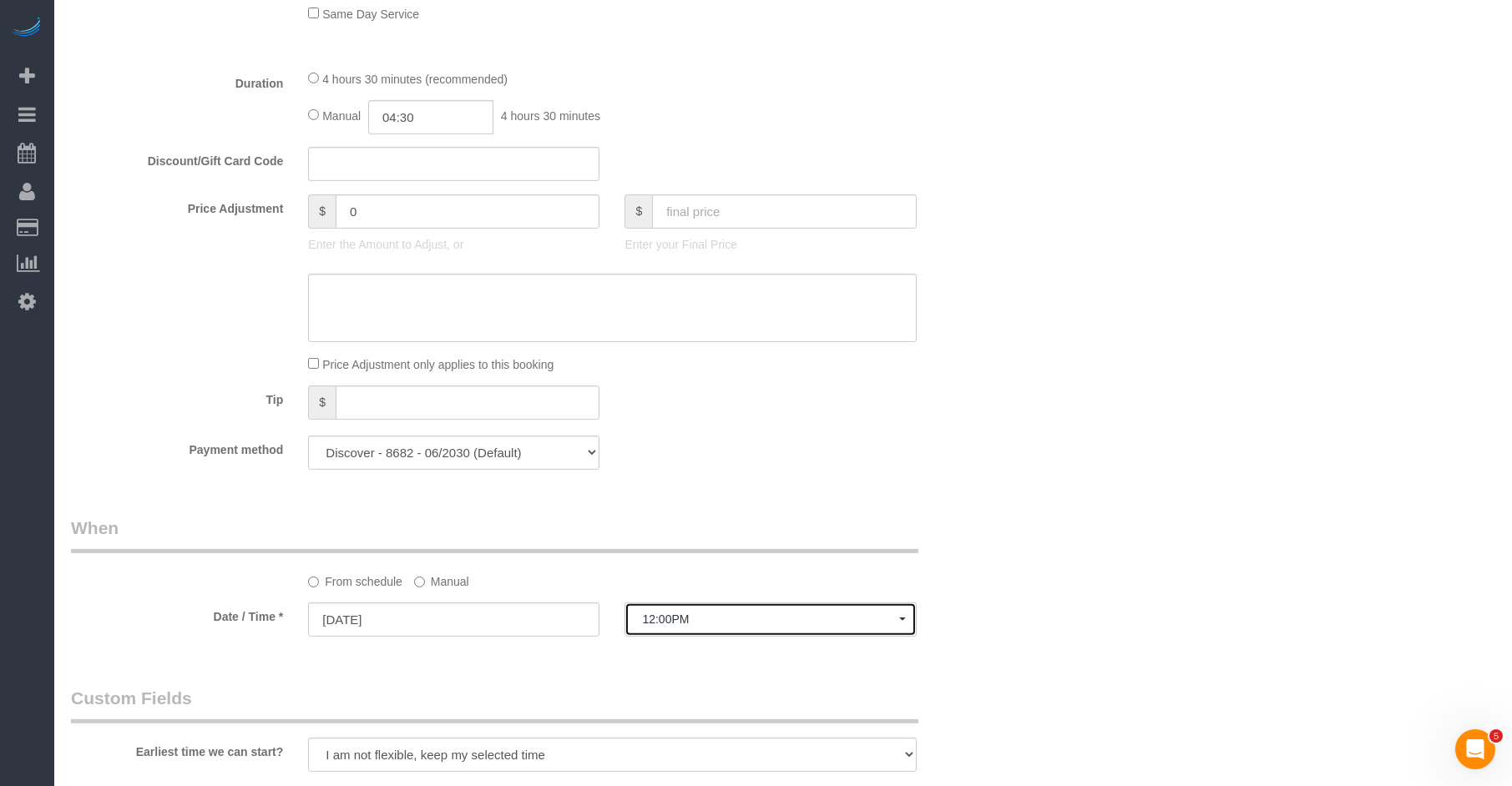 click on "12:00PM" 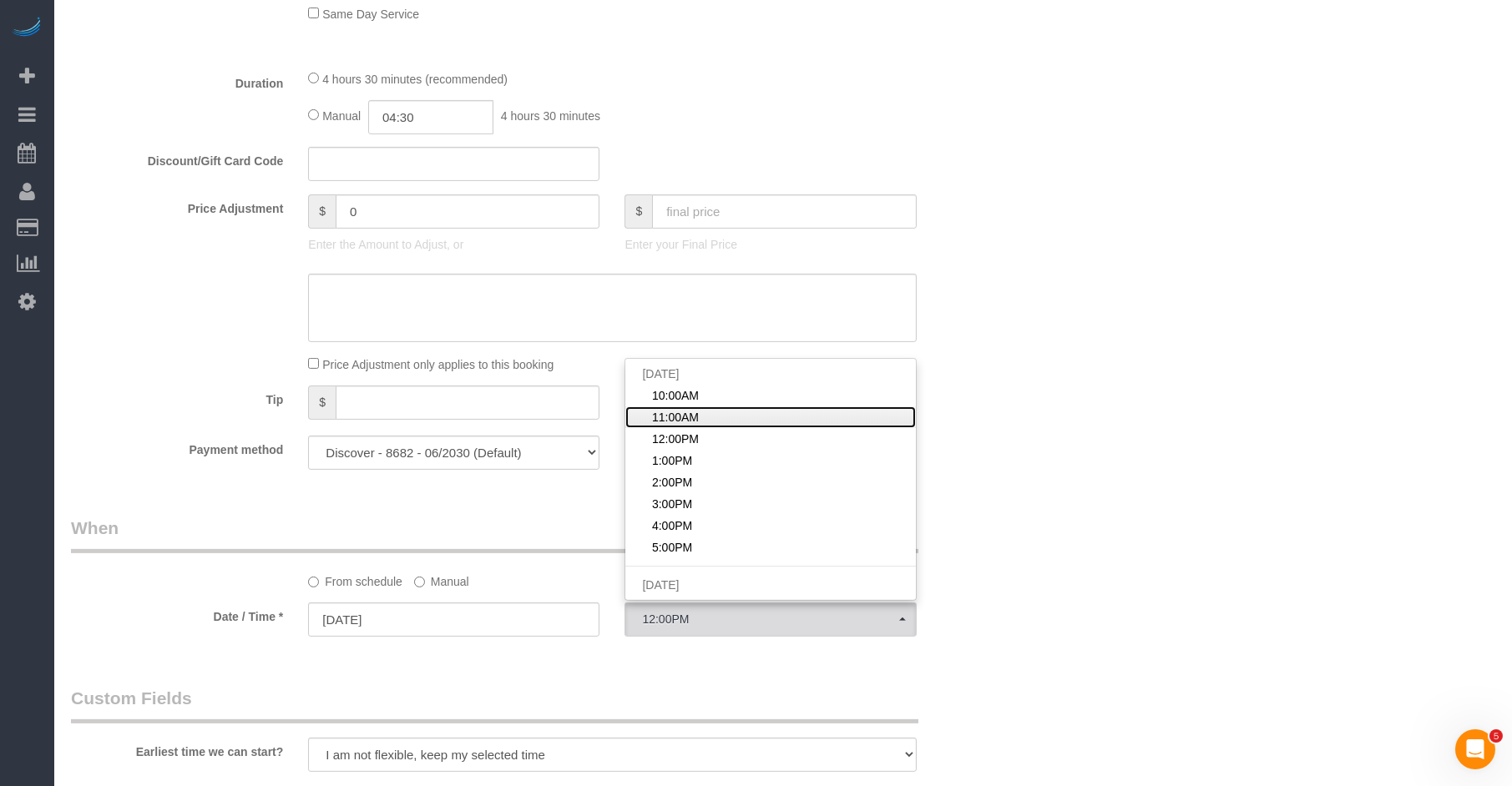 click on "11:00AM" 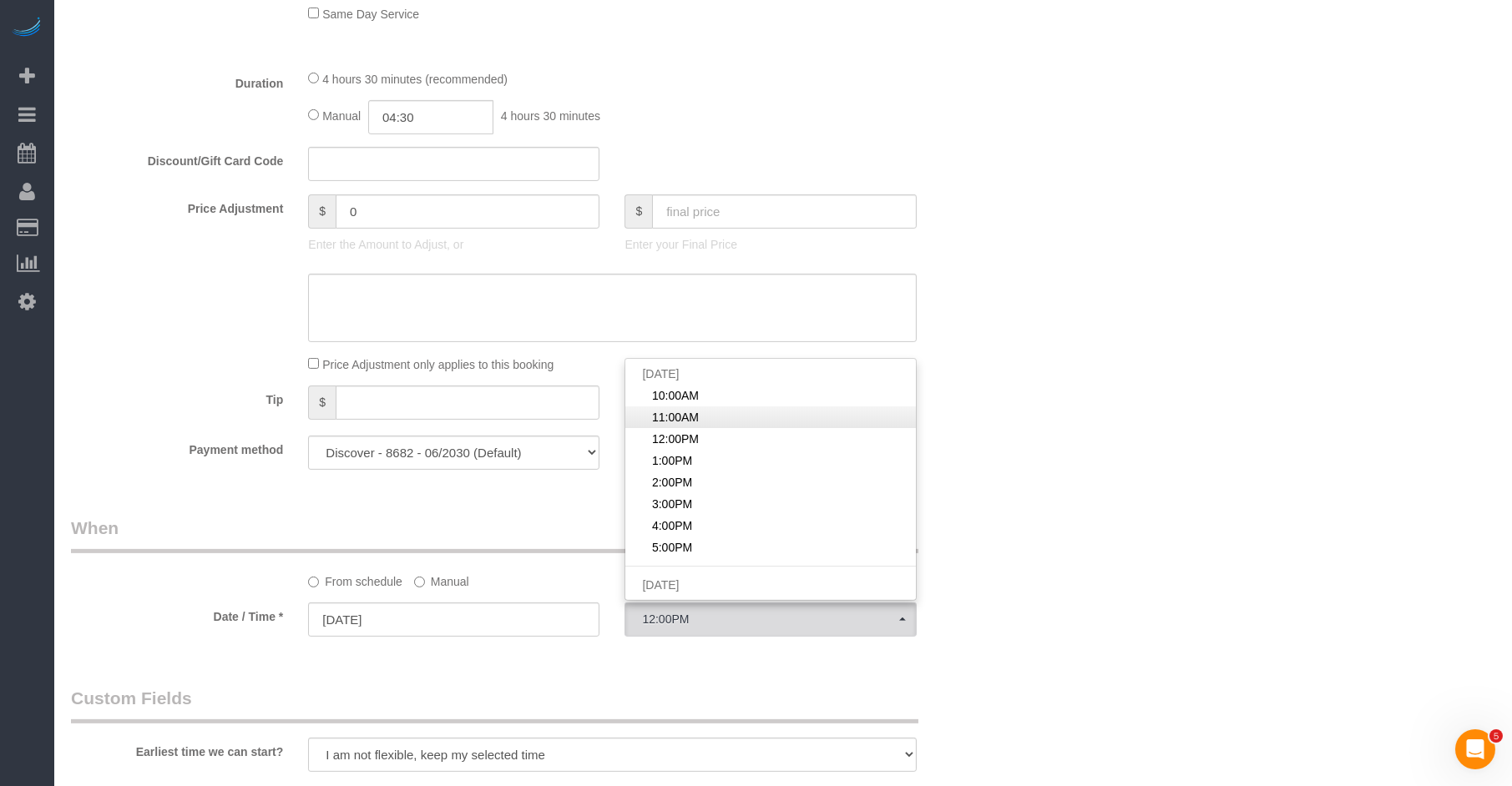 select on "spot2" 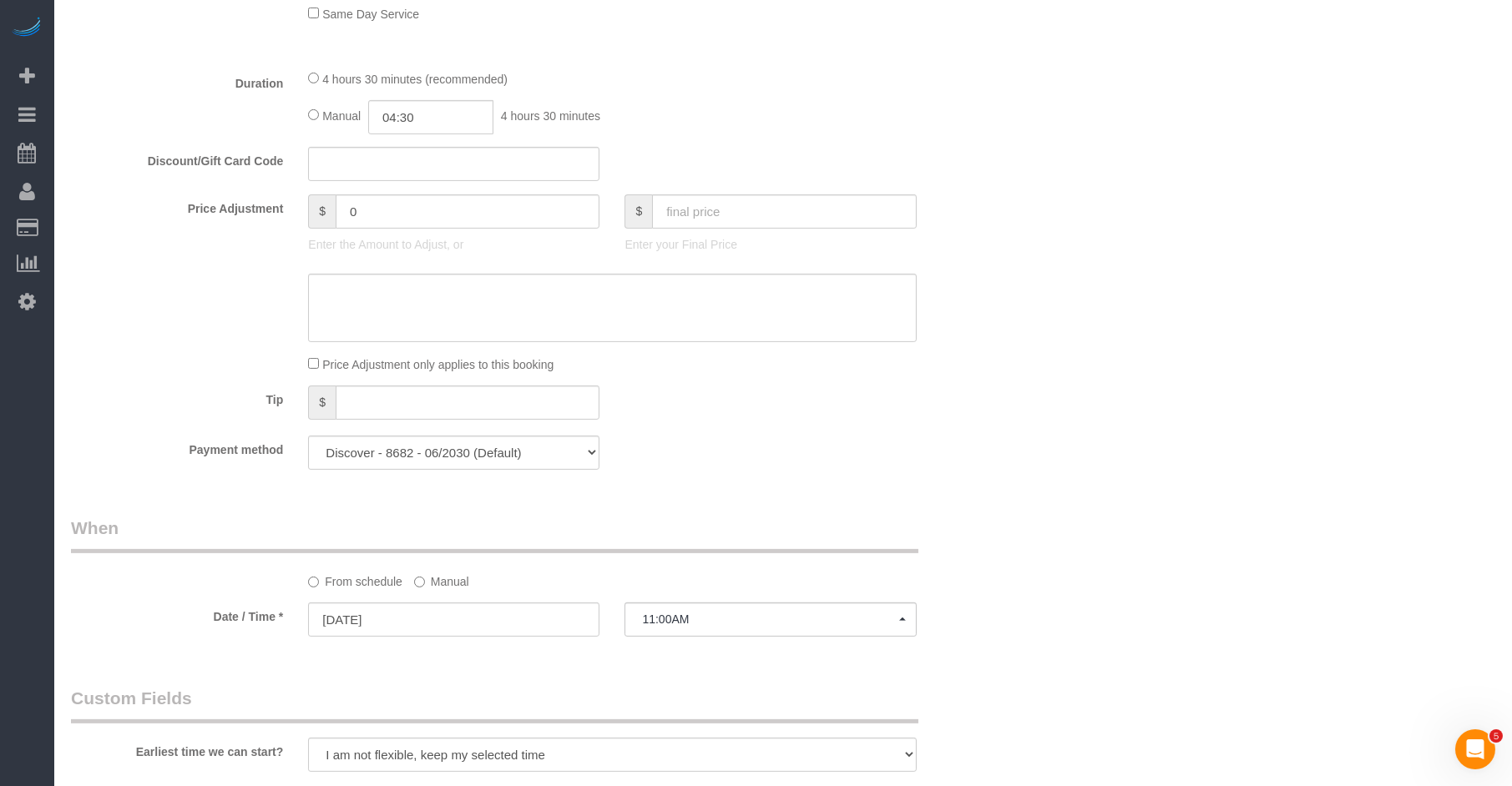 click on "Manual" 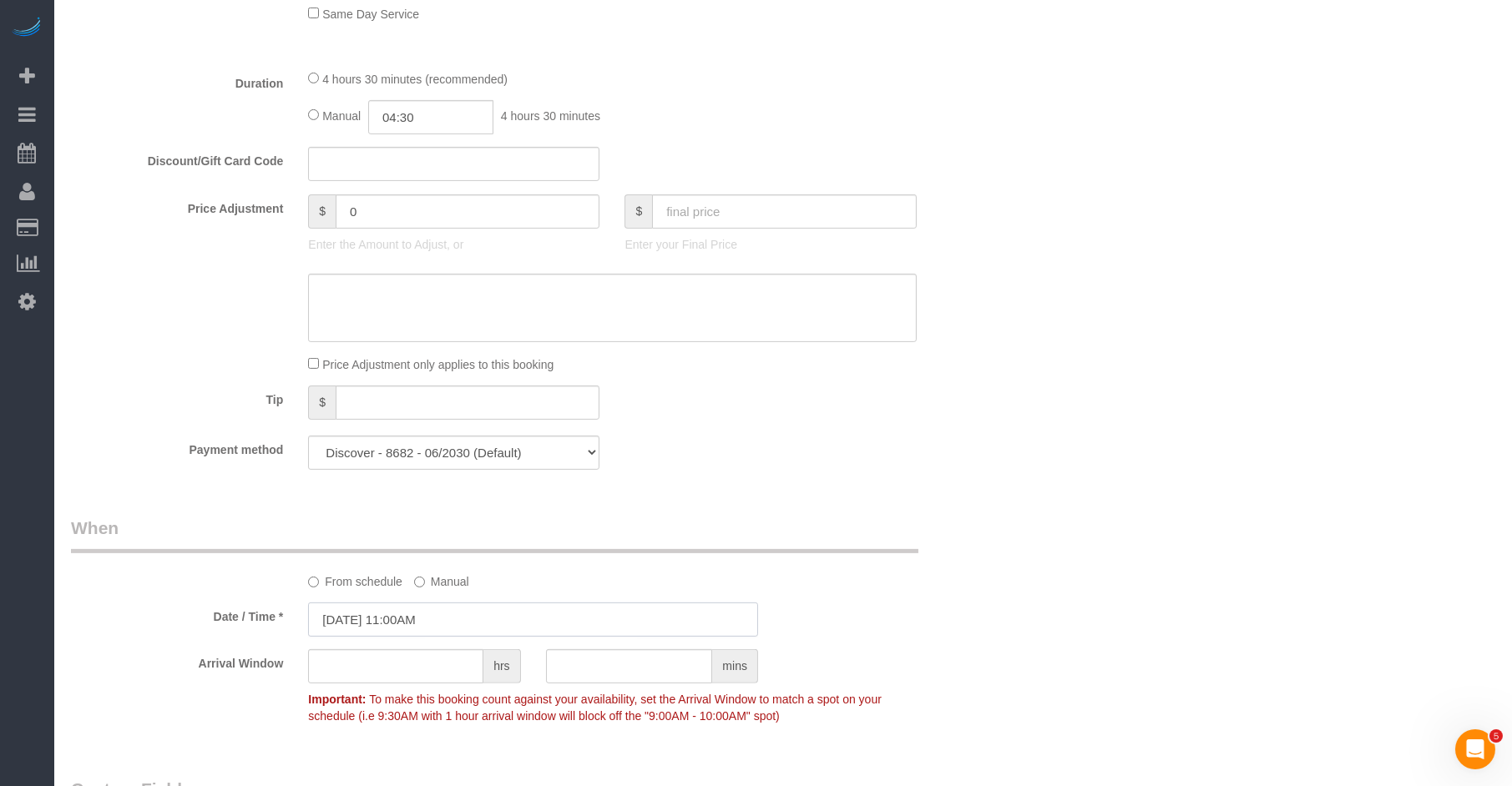 click on "[DATE] 11:00AM" at bounding box center [533, 619] 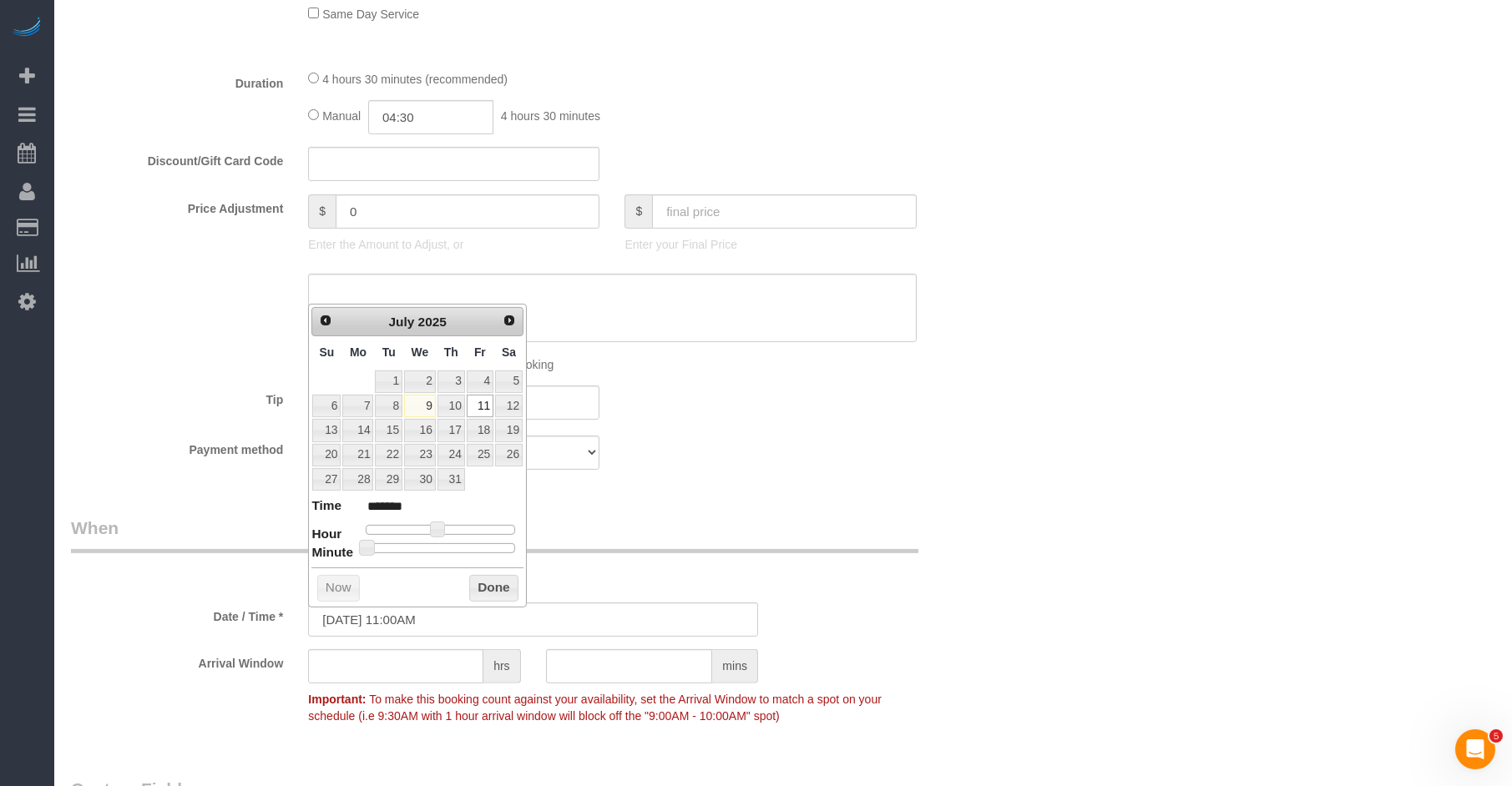 type on "[DATE] 11:30AM" 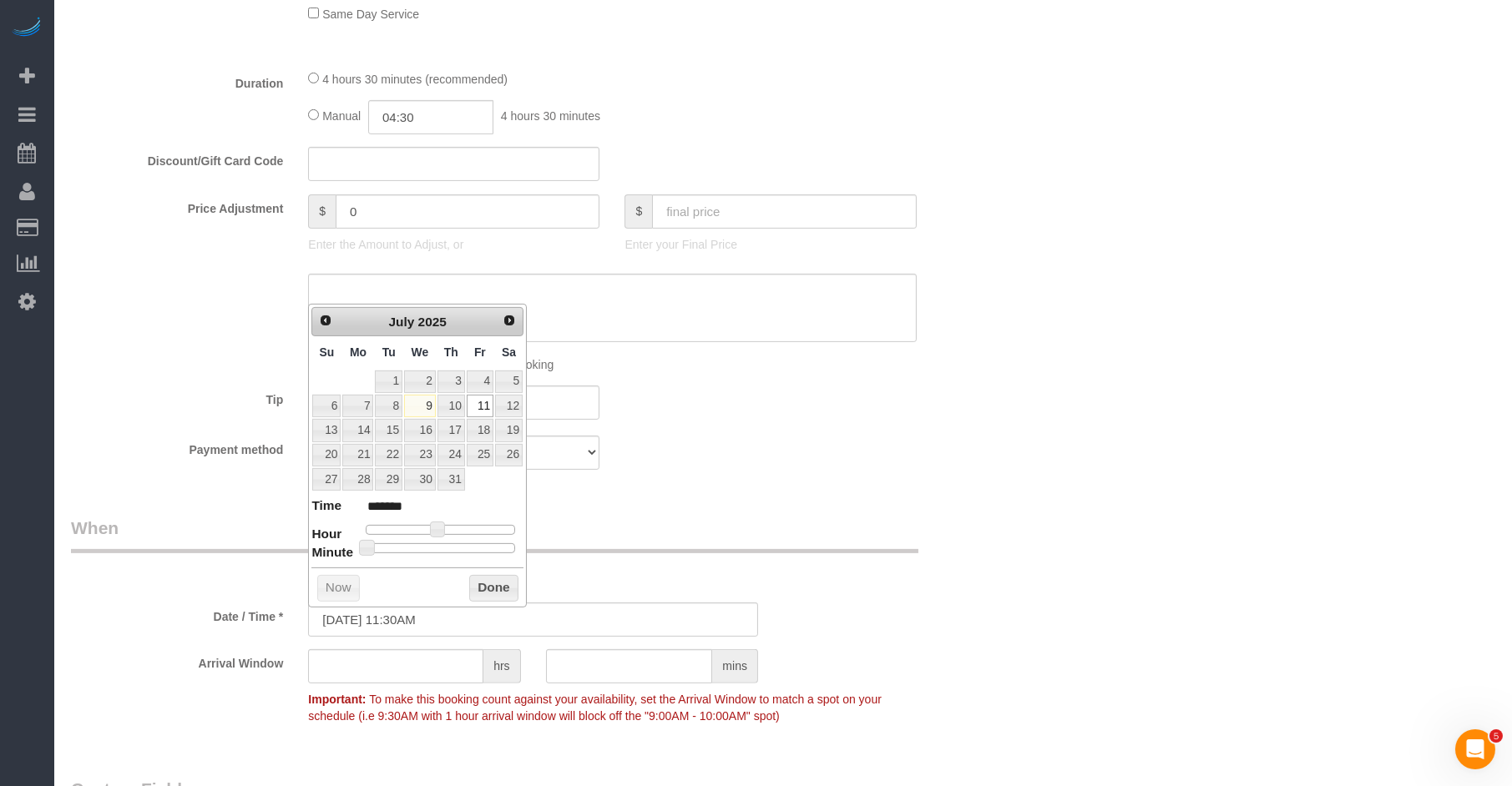 click at bounding box center (440, 548) 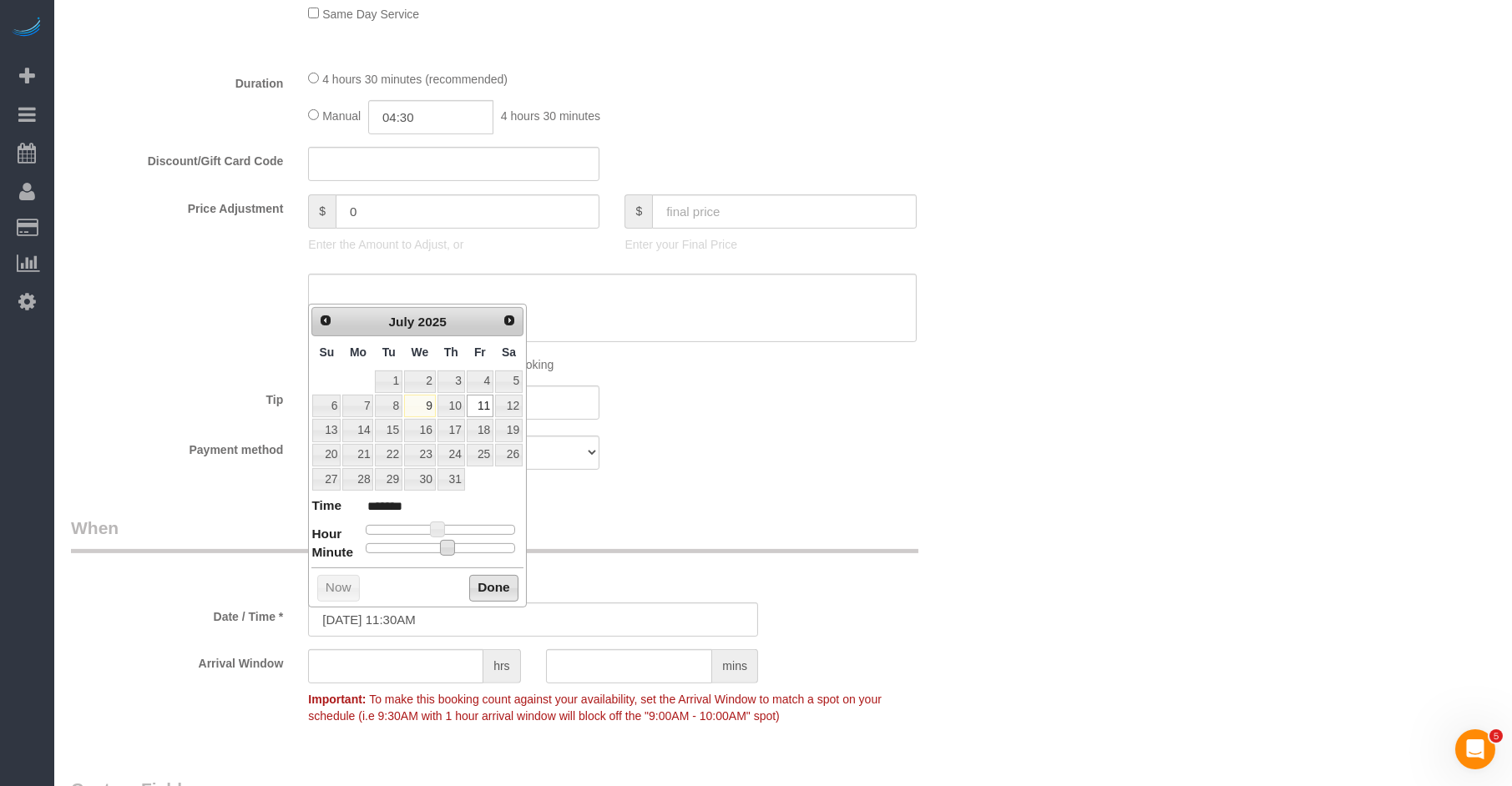 click on "Done" at bounding box center (493, 588) 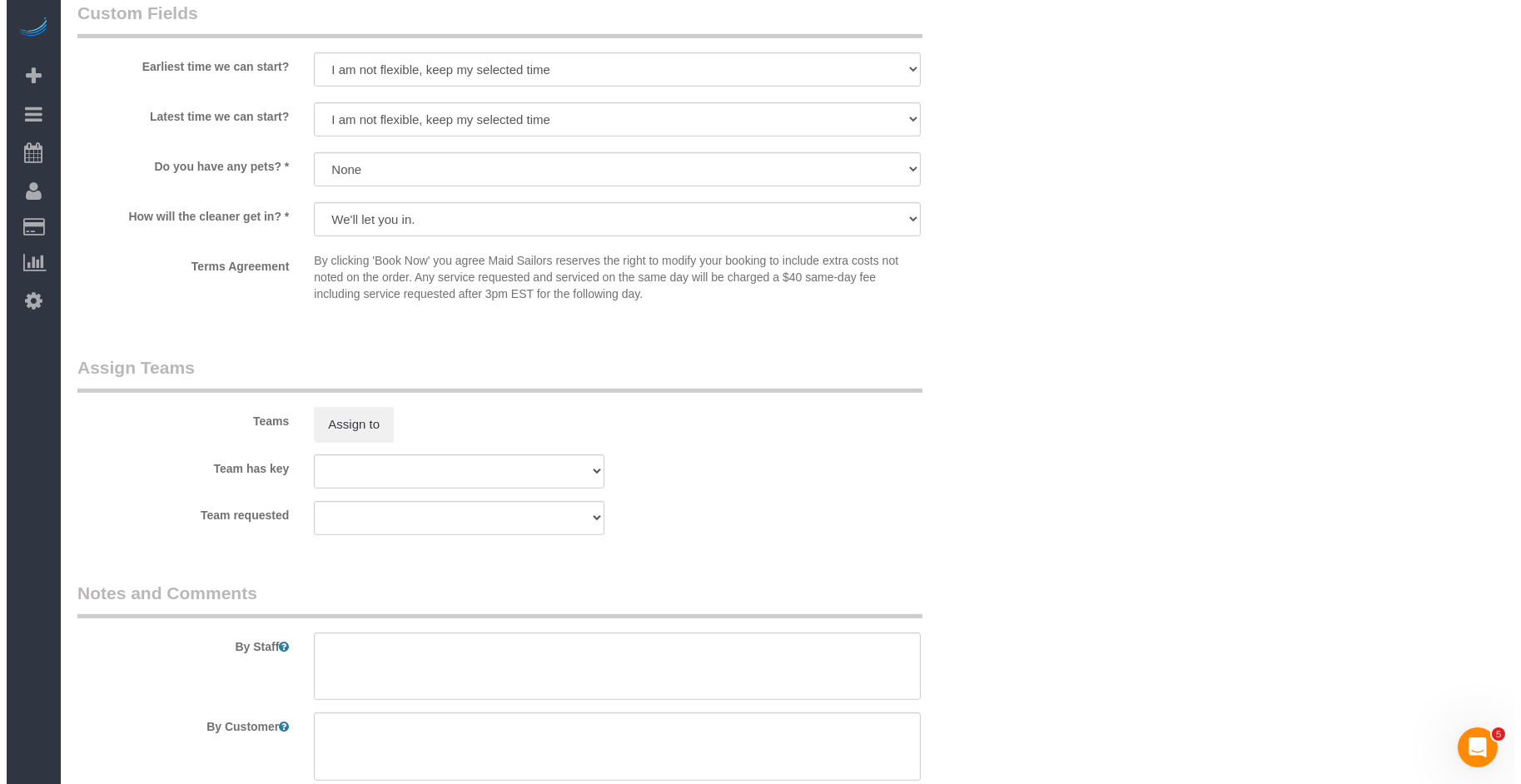scroll, scrollTop: 2058, scrollLeft: 0, axis: vertical 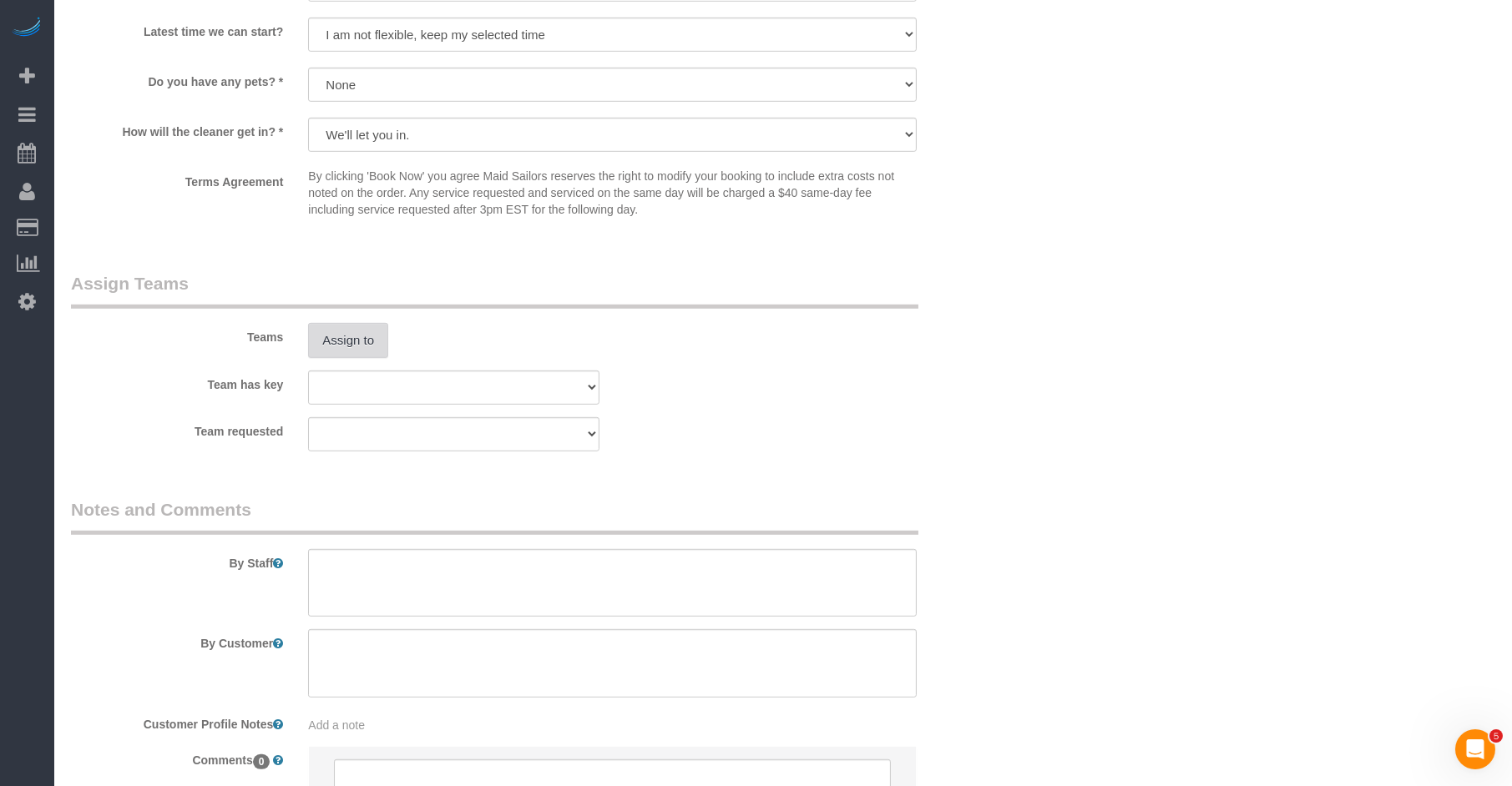 click on "Assign to" at bounding box center (348, 340) 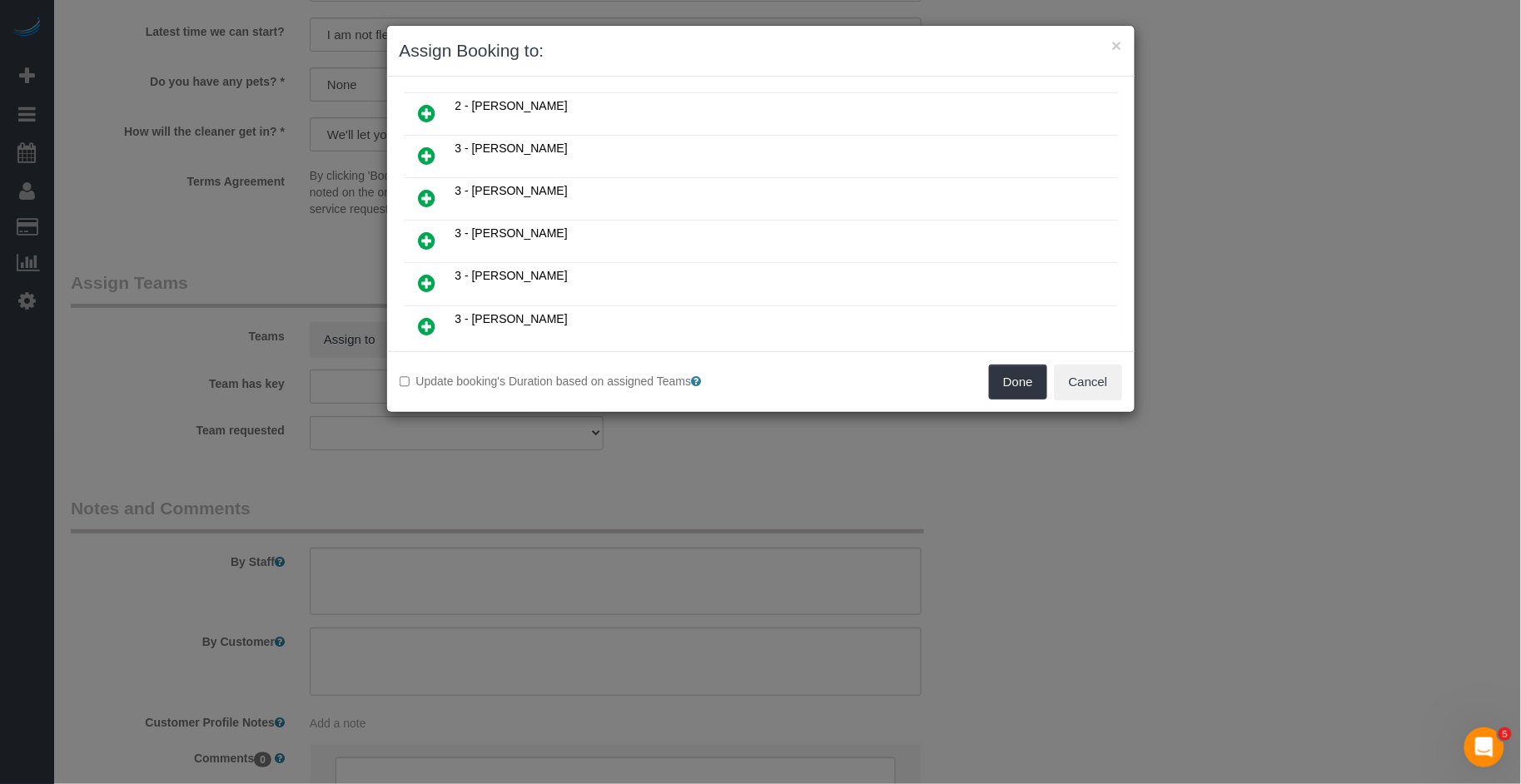 scroll, scrollTop: 791, scrollLeft: 0, axis: vertical 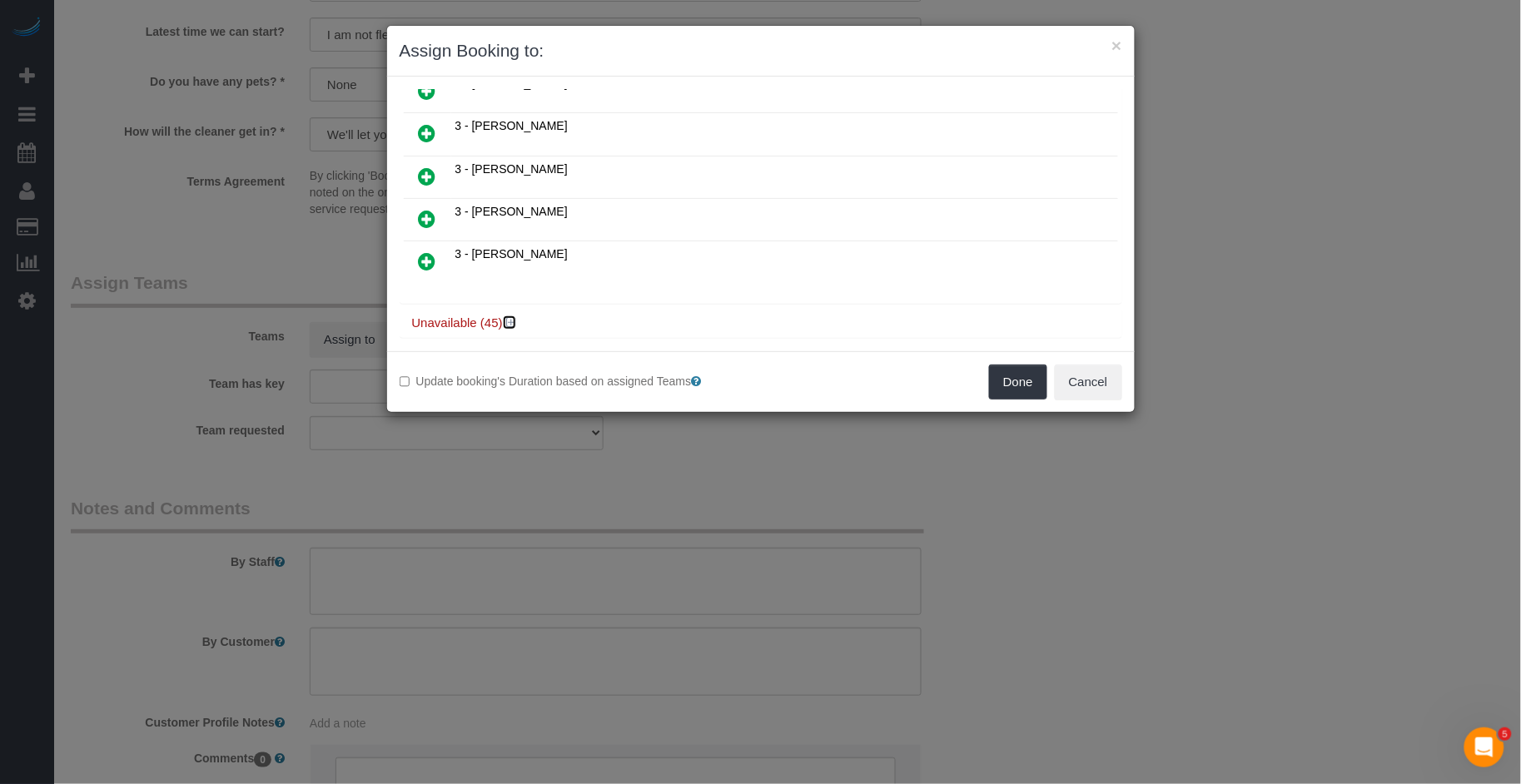 click at bounding box center (511, 322) 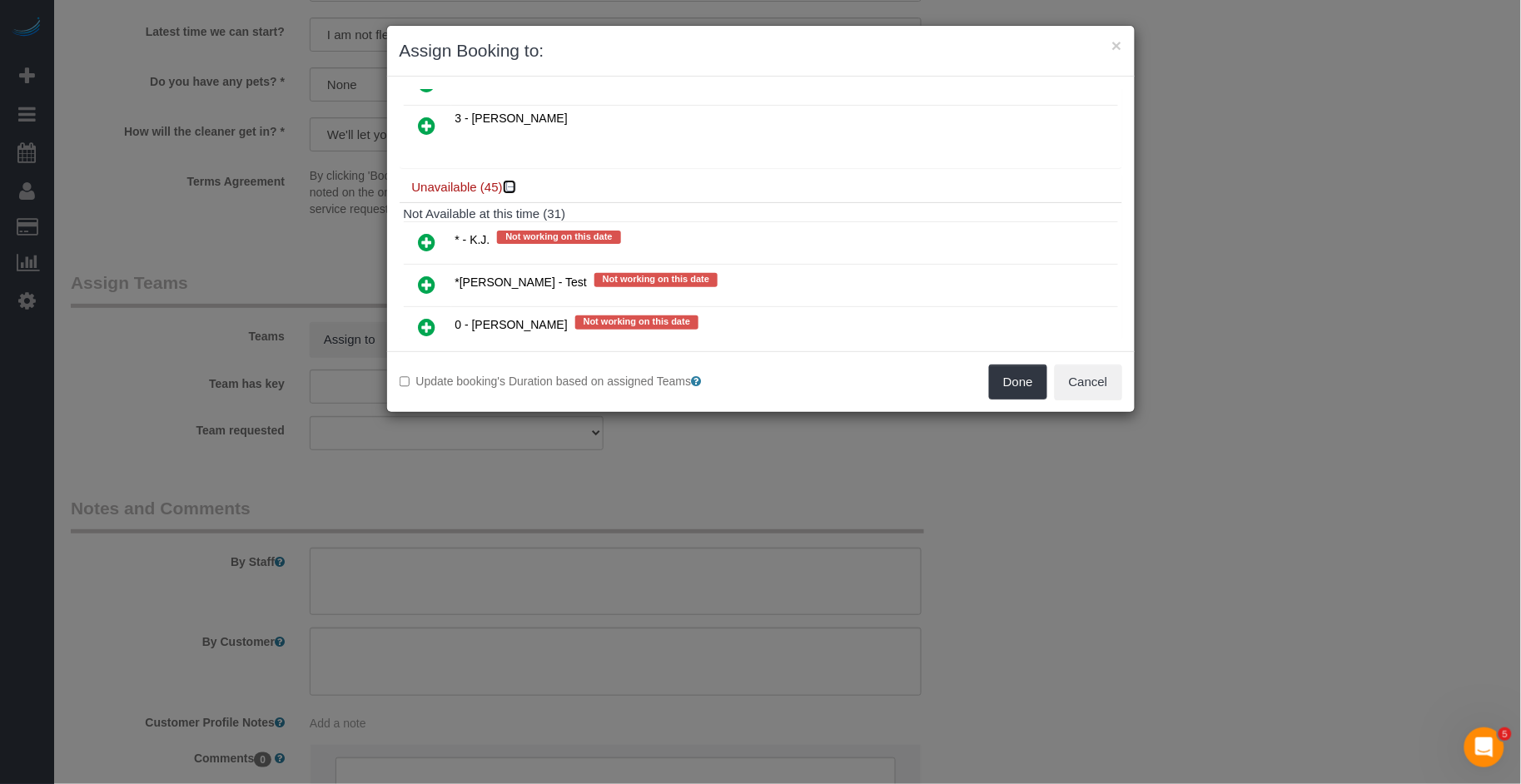 scroll, scrollTop: 574, scrollLeft: 0, axis: vertical 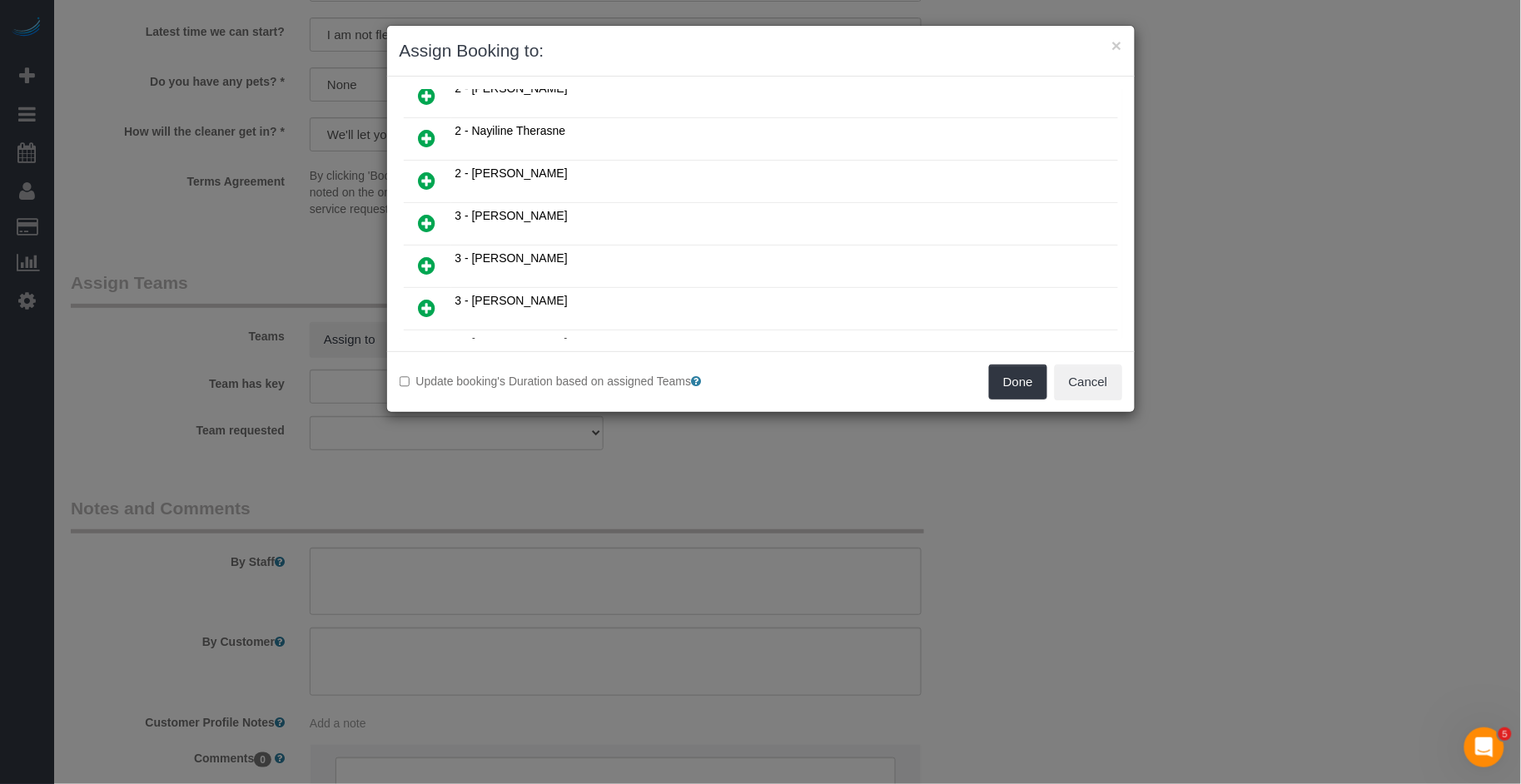 click at bounding box center [427, 350] 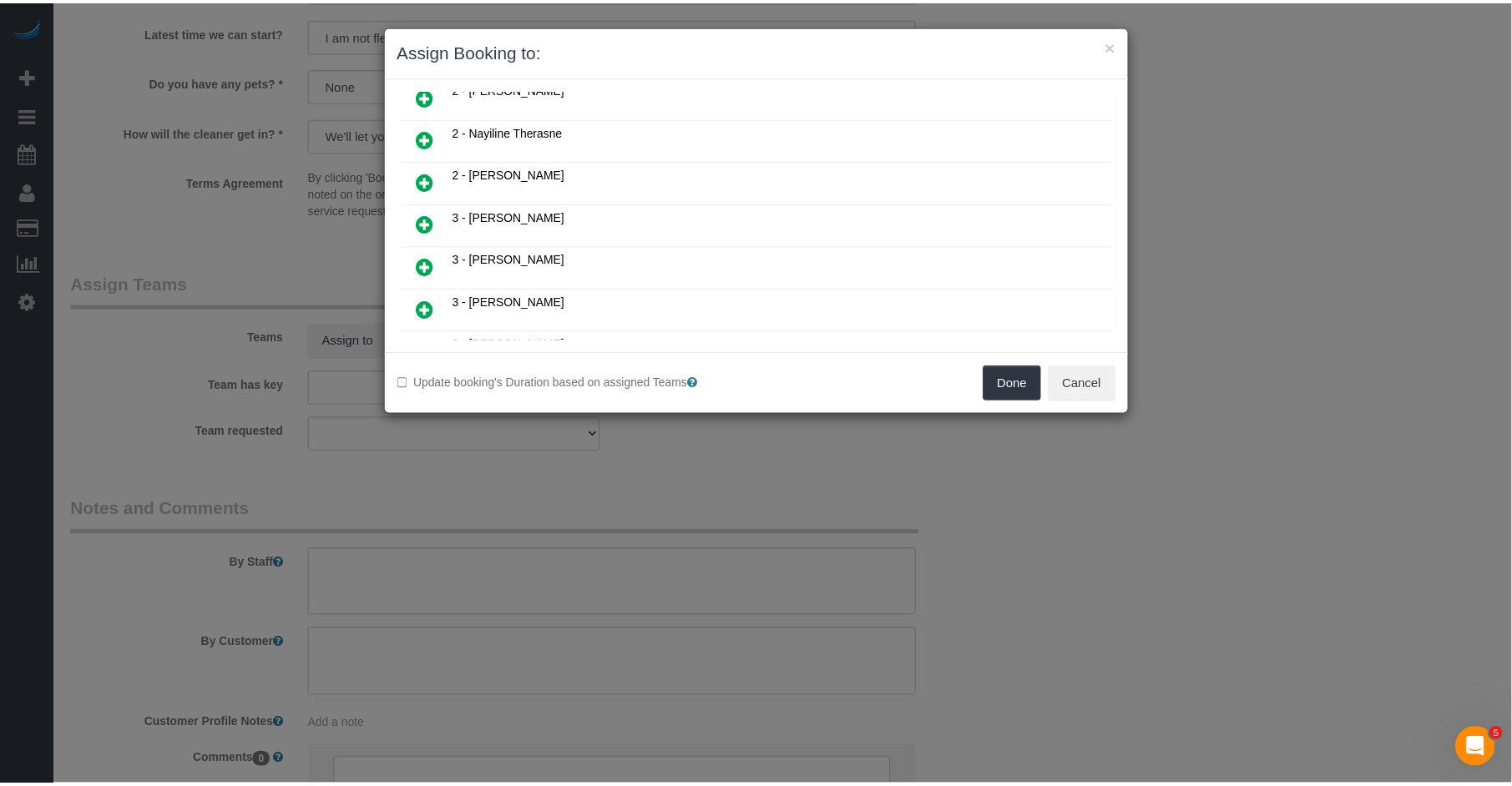 scroll, scrollTop: 615, scrollLeft: 0, axis: vertical 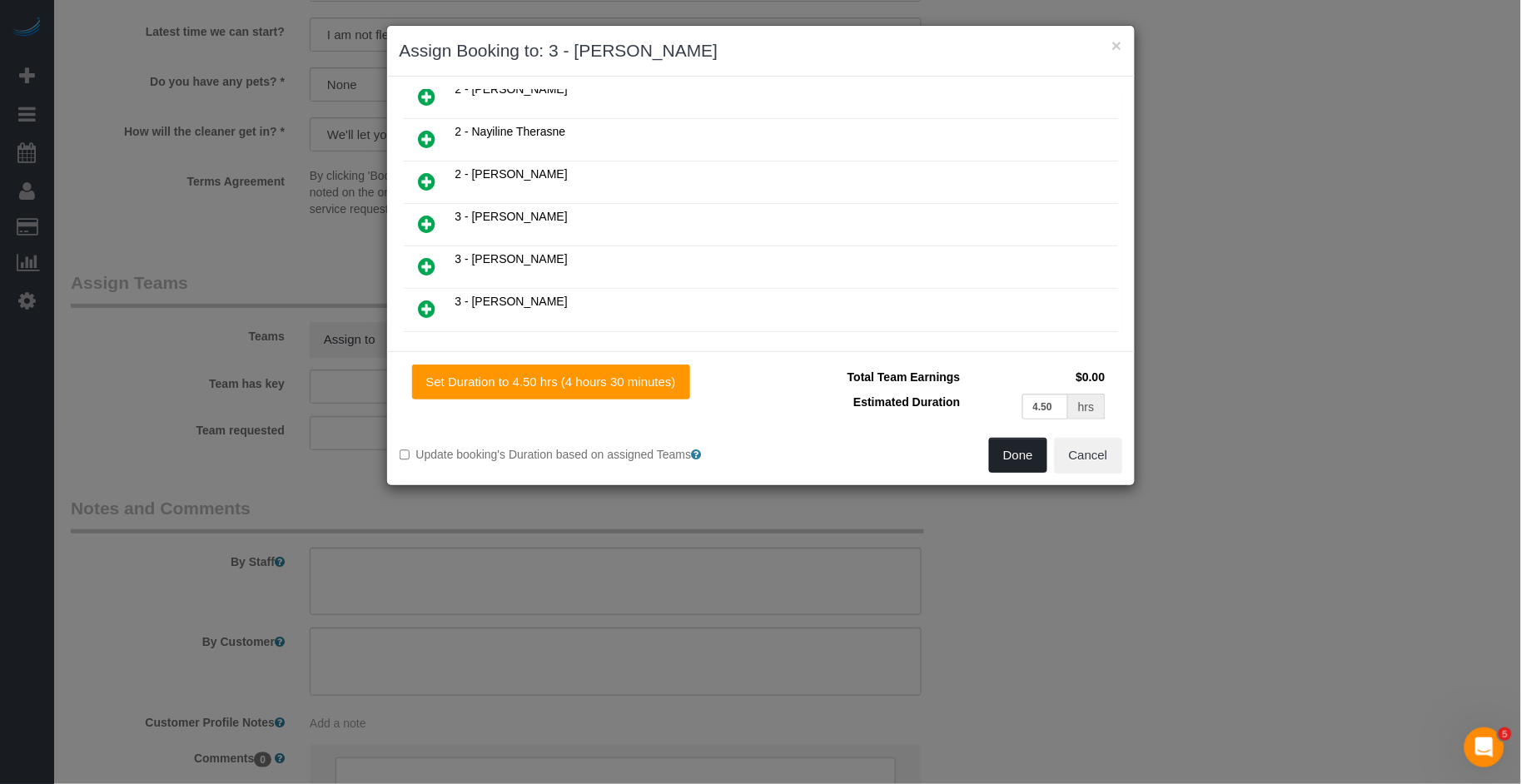 drag, startPoint x: 1034, startPoint y: 456, endPoint x: 1149, endPoint y: 374, distance: 141.24093 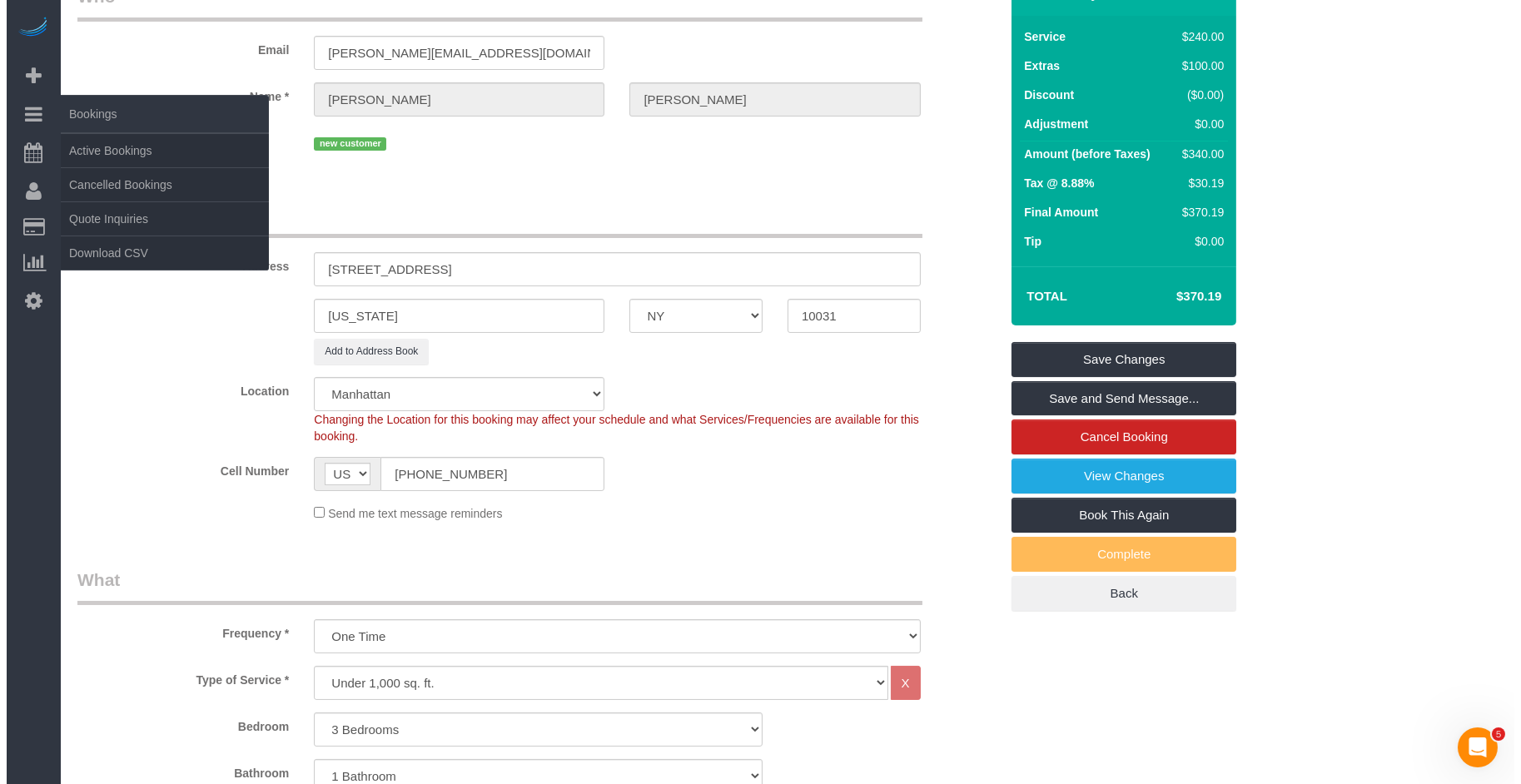 scroll, scrollTop: 0, scrollLeft: 0, axis: both 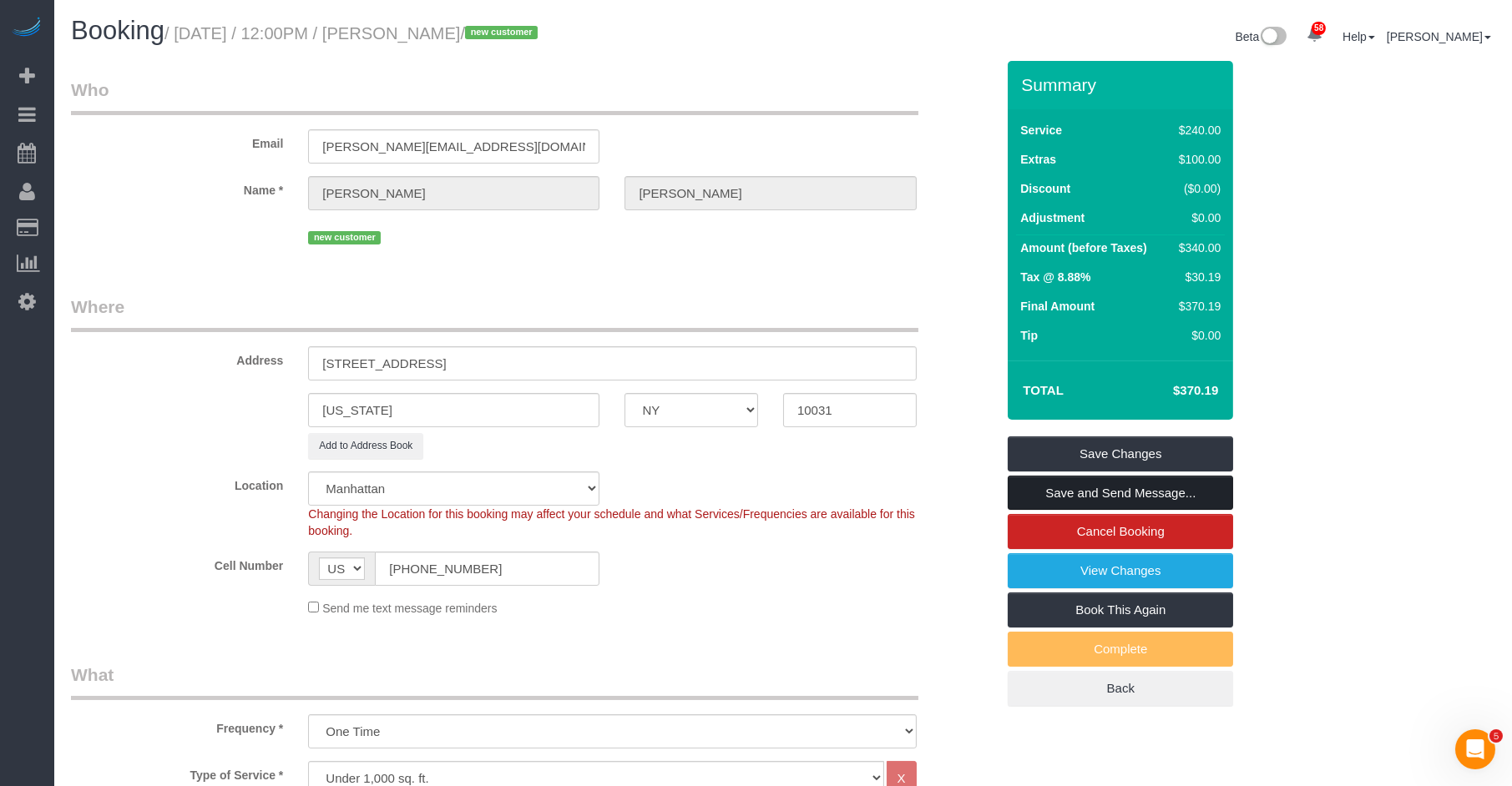 click on "Save and Send Message..." at bounding box center [1120, 493] 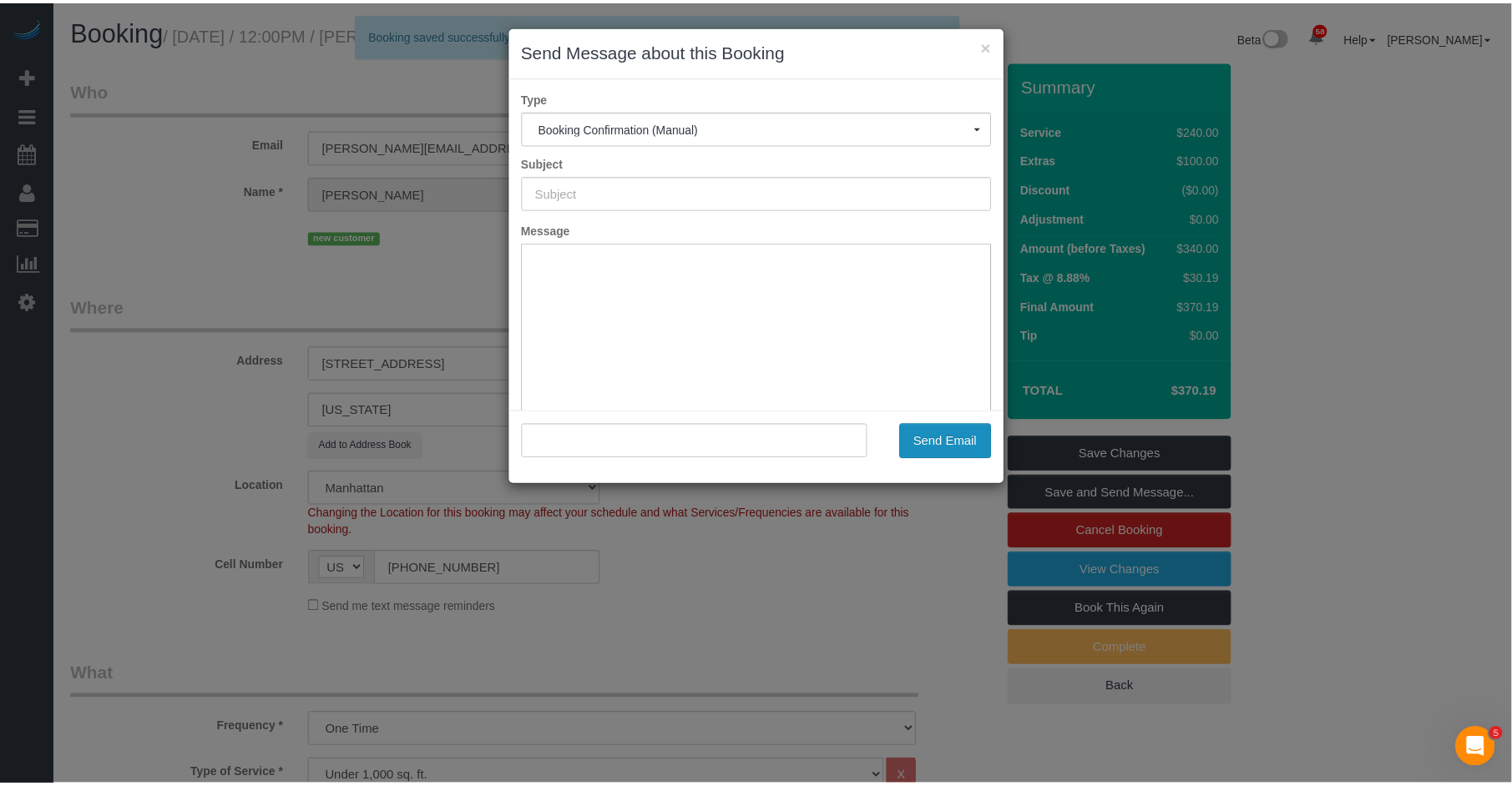 scroll, scrollTop: 0, scrollLeft: 0, axis: both 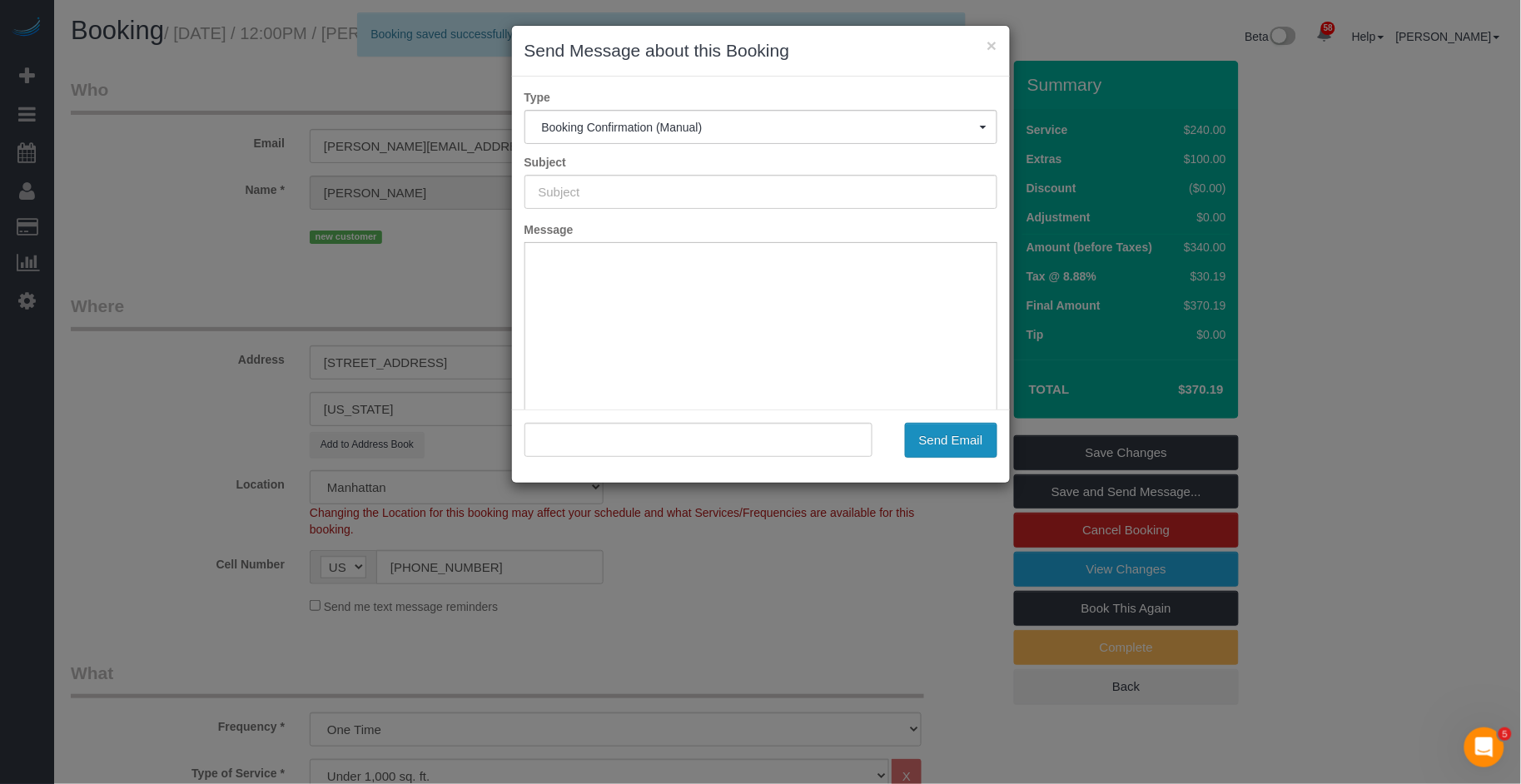 type on "Cleaning Confirmed for [DATE] 11:30am" 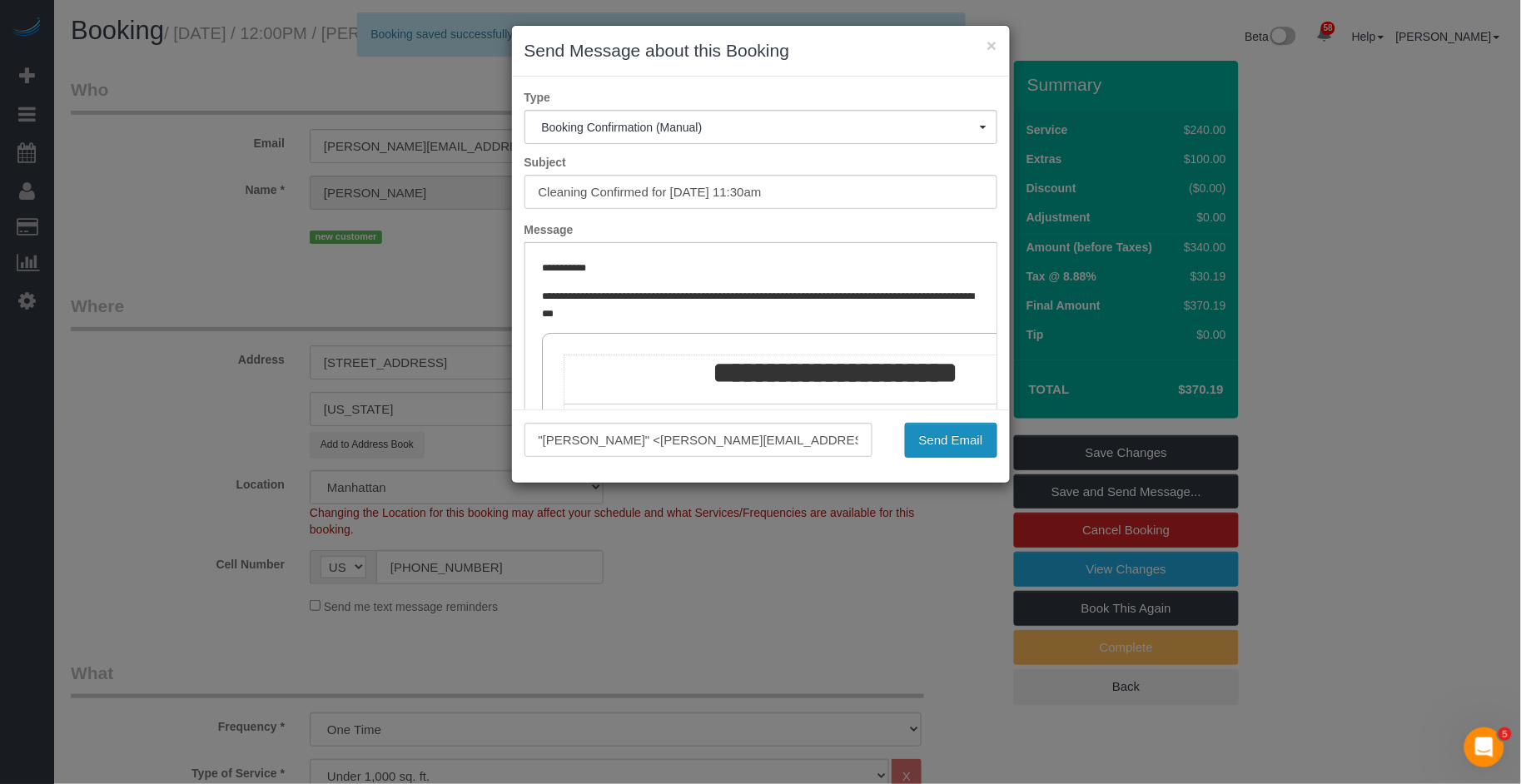 drag, startPoint x: 962, startPoint y: 434, endPoint x: 945, endPoint y: 420, distance: 22.022716 